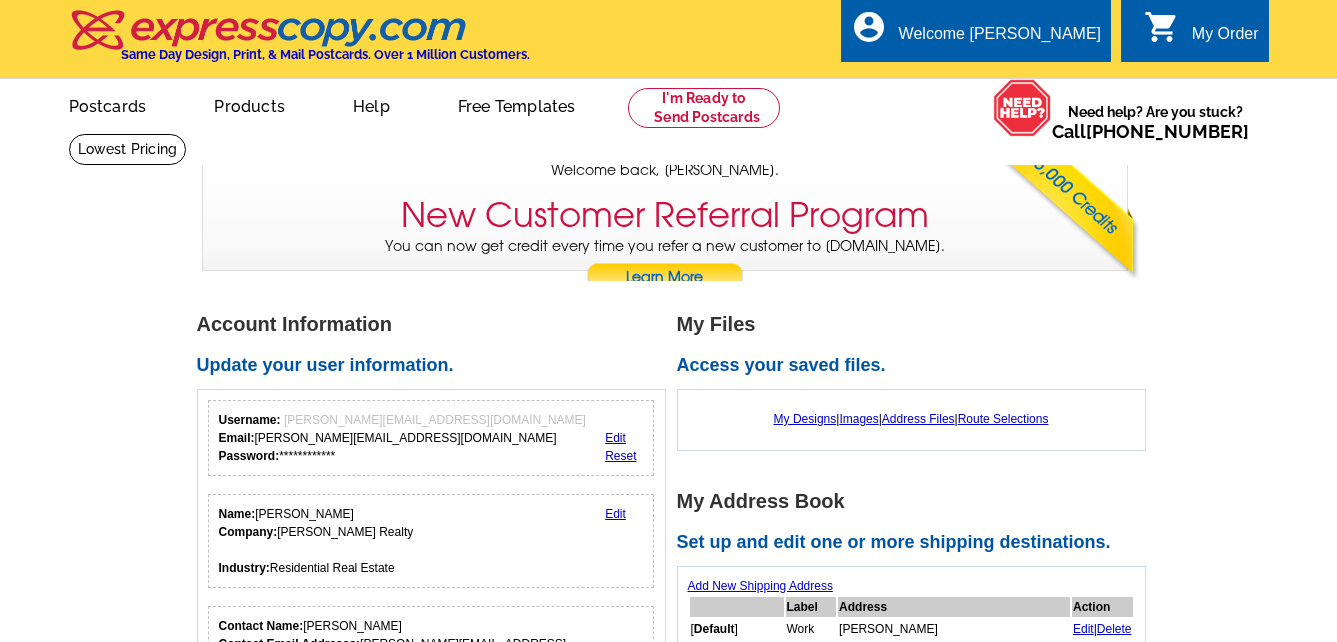 scroll, scrollTop: 0, scrollLeft: 0, axis: both 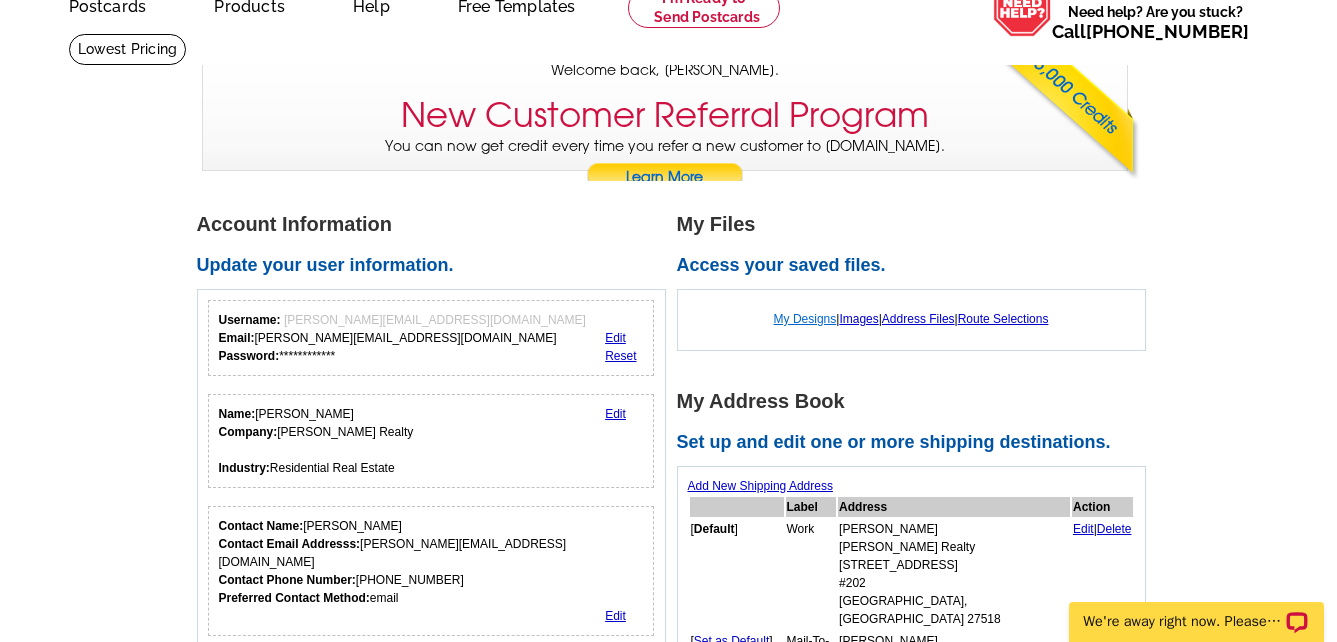 click on "My Designs" at bounding box center (805, 319) 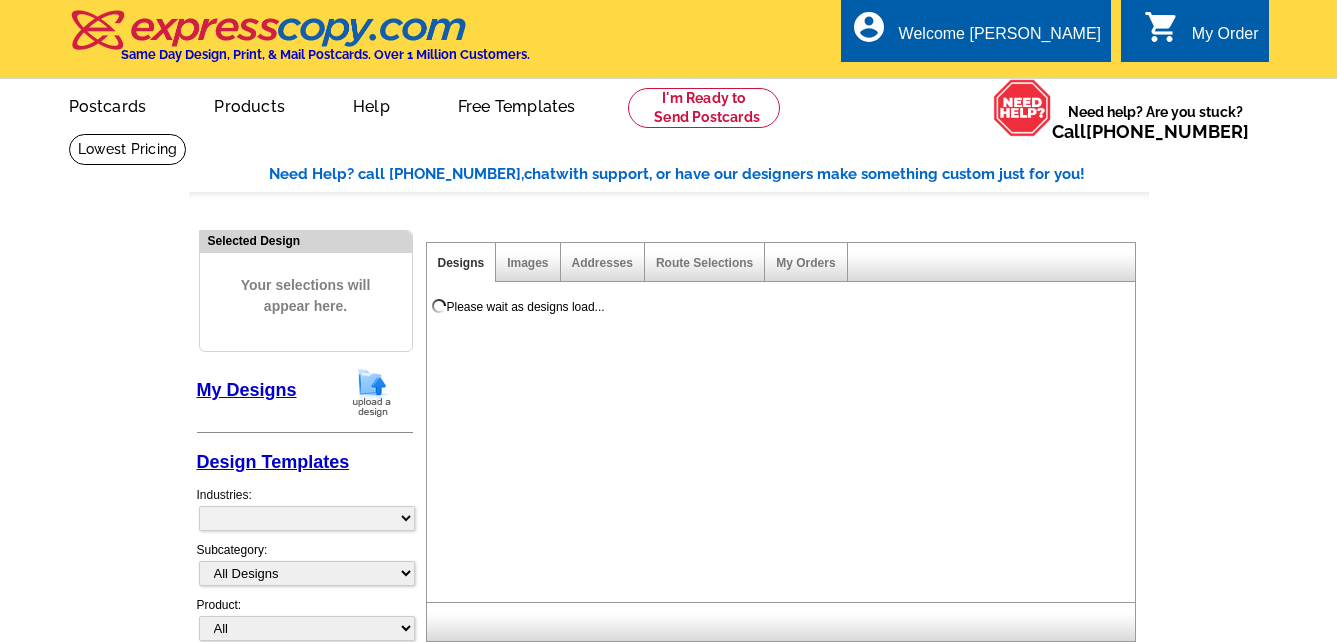 scroll, scrollTop: 0, scrollLeft: 0, axis: both 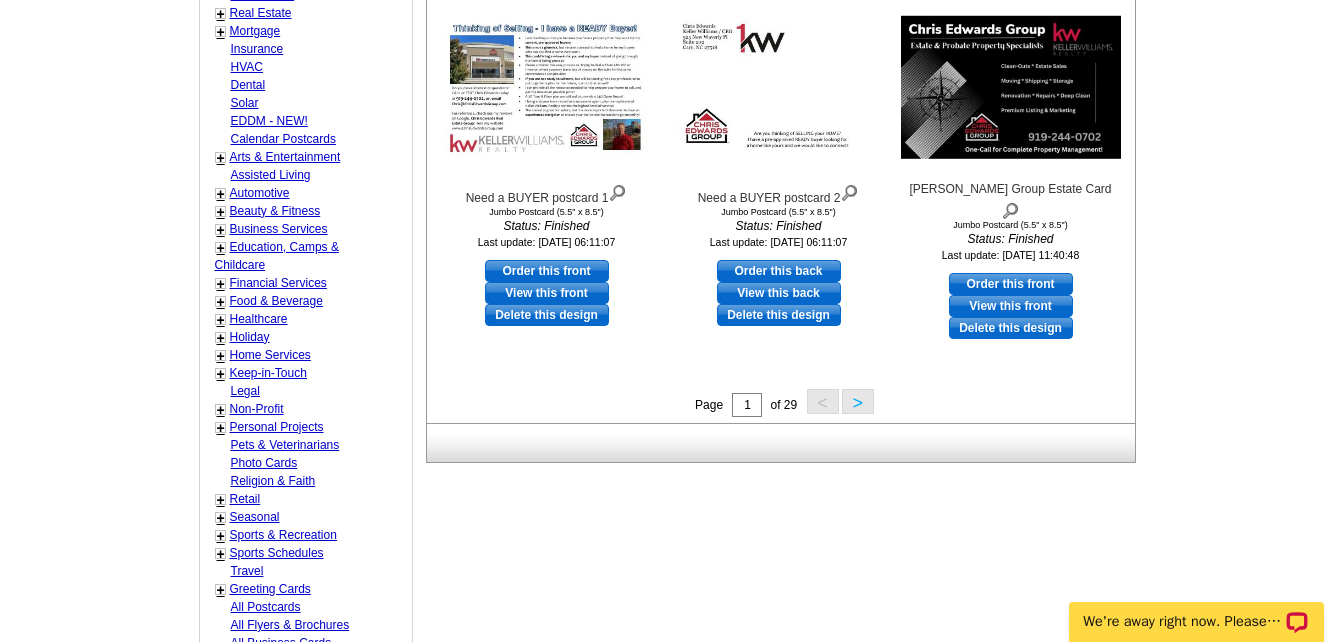 click on ">" at bounding box center [858, 401] 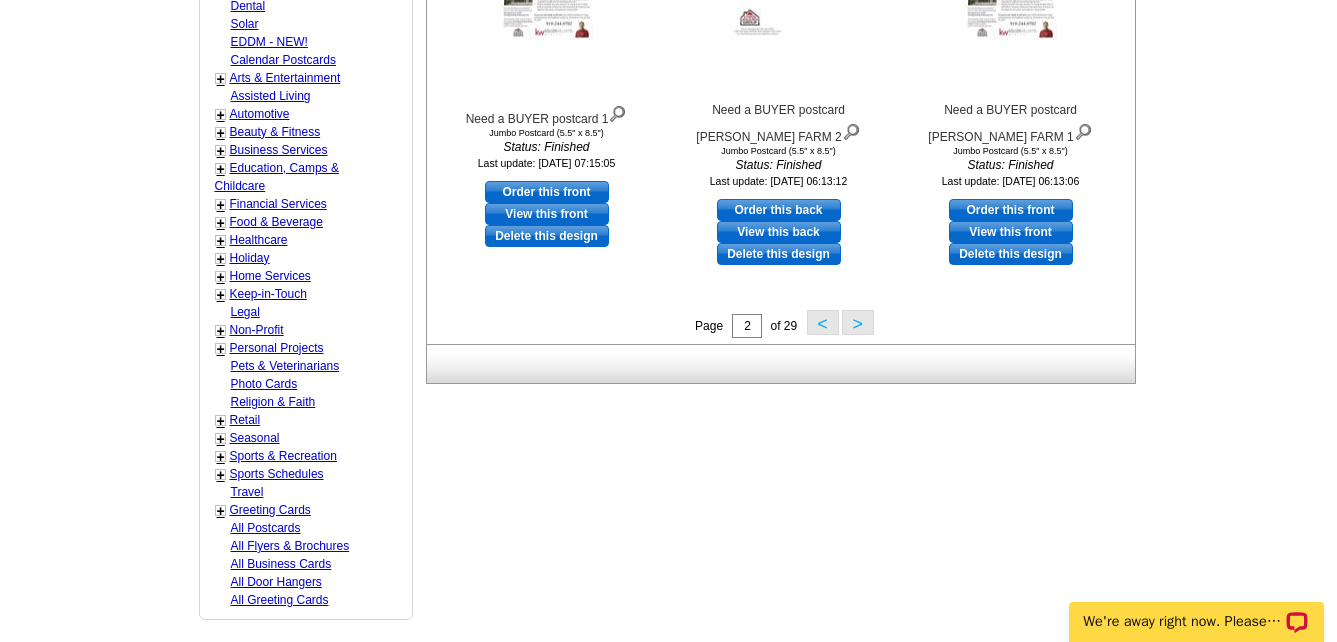 scroll, scrollTop: 896, scrollLeft: 0, axis: vertical 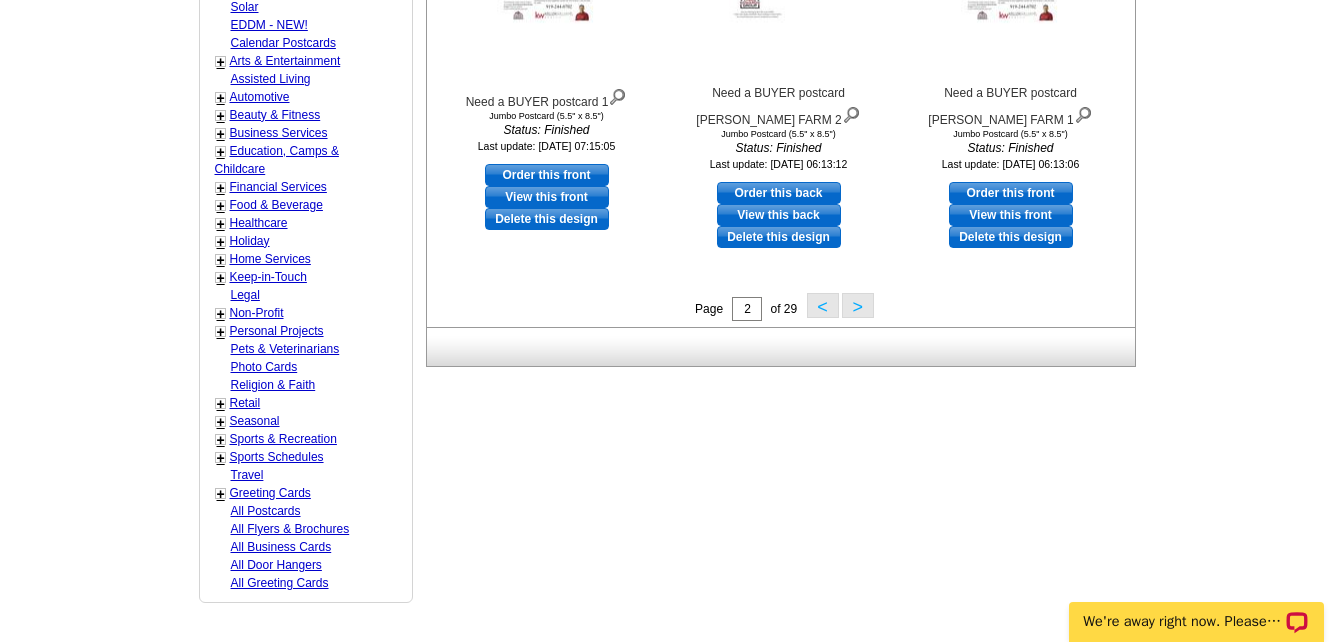 click on ">" at bounding box center [858, 305] 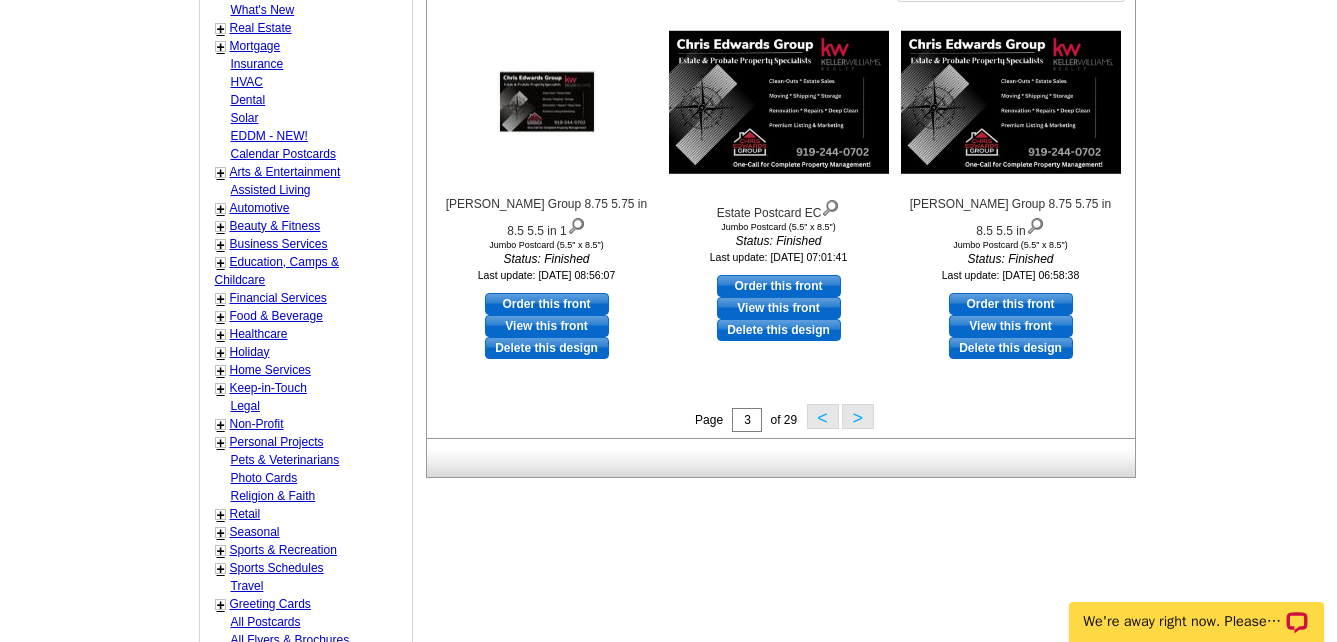 scroll, scrollTop: 796, scrollLeft: 0, axis: vertical 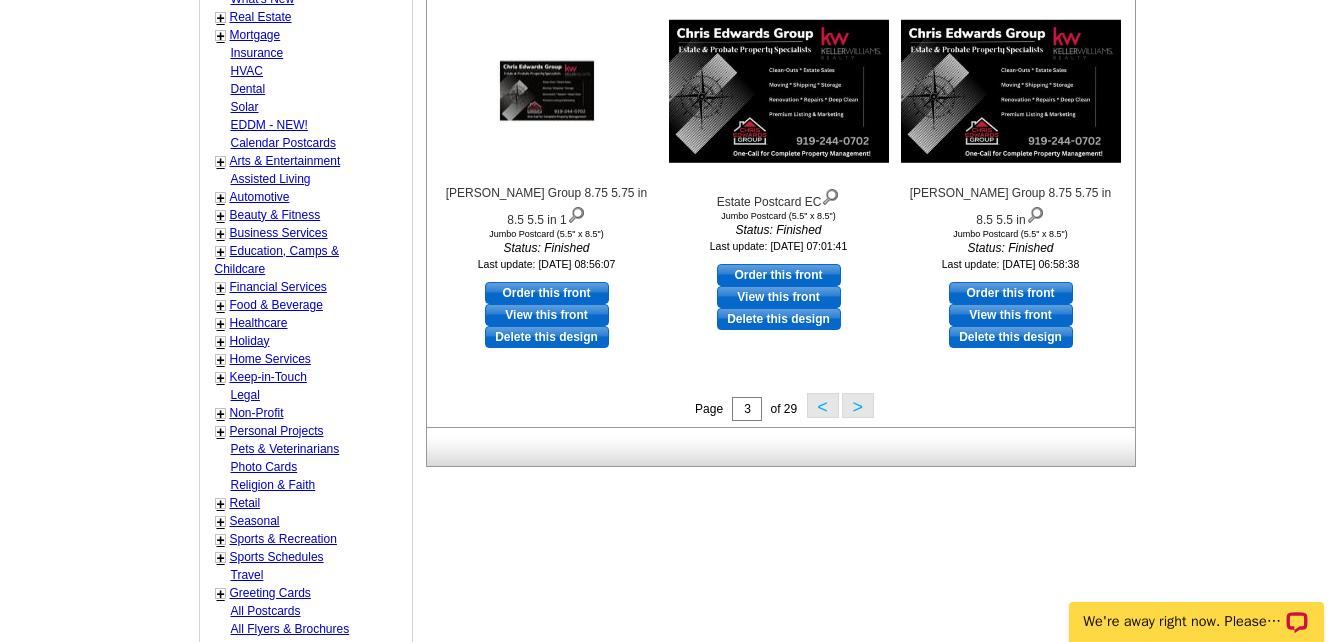 click on ">" at bounding box center (858, 405) 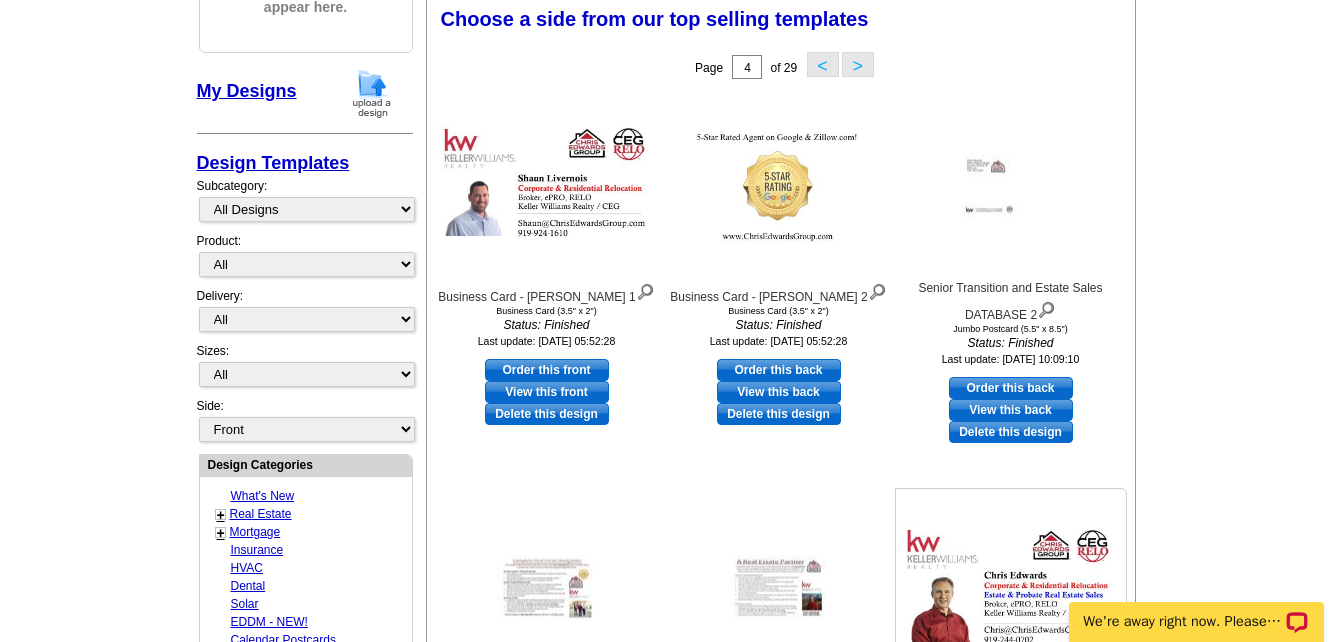 scroll, scrollTop: 296, scrollLeft: 0, axis: vertical 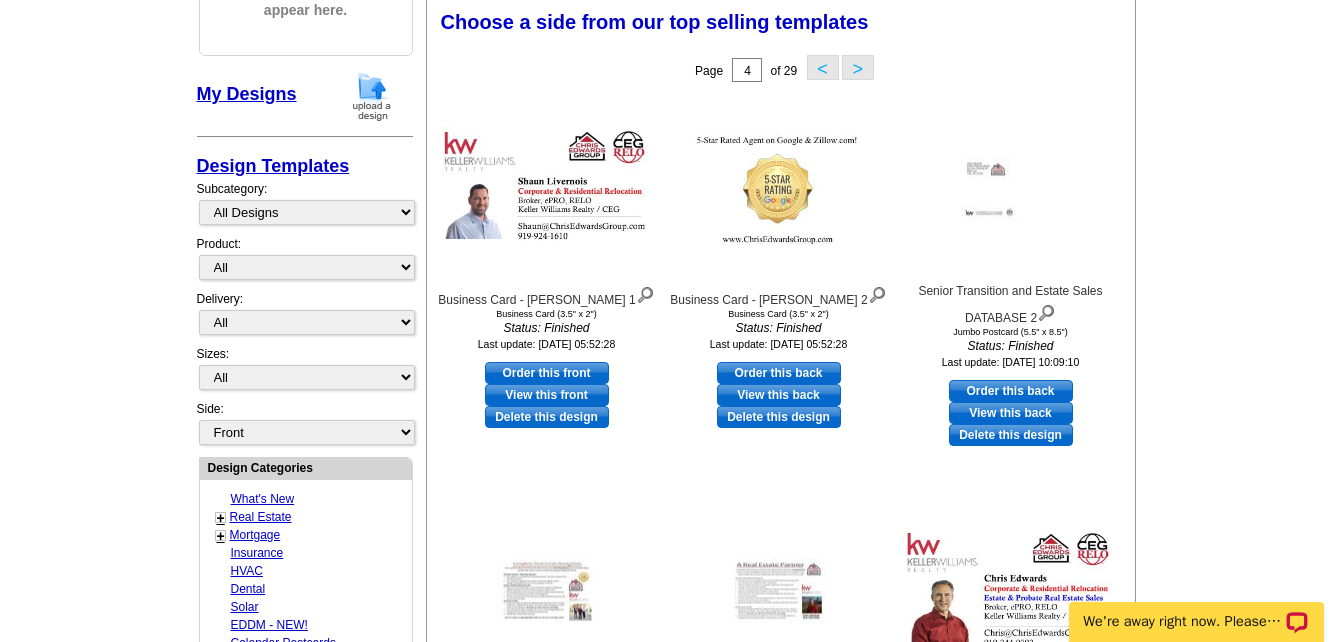 click on "Order this front" at bounding box center [547, 373] 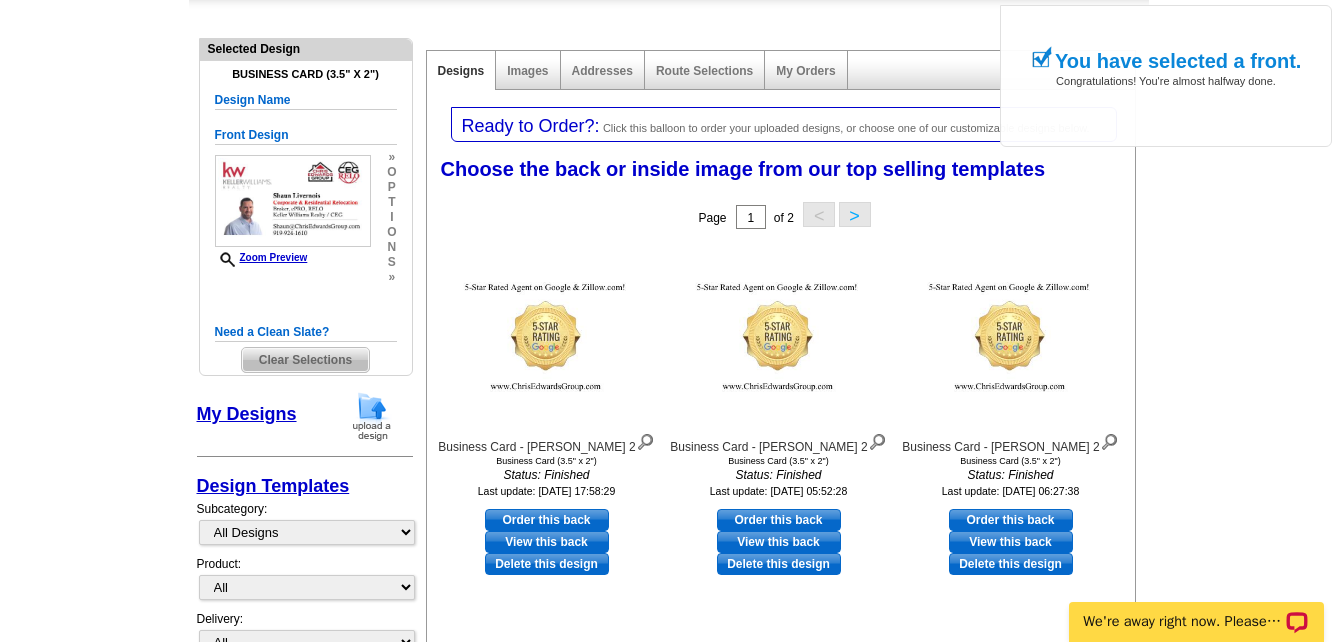 scroll, scrollTop: 200, scrollLeft: 0, axis: vertical 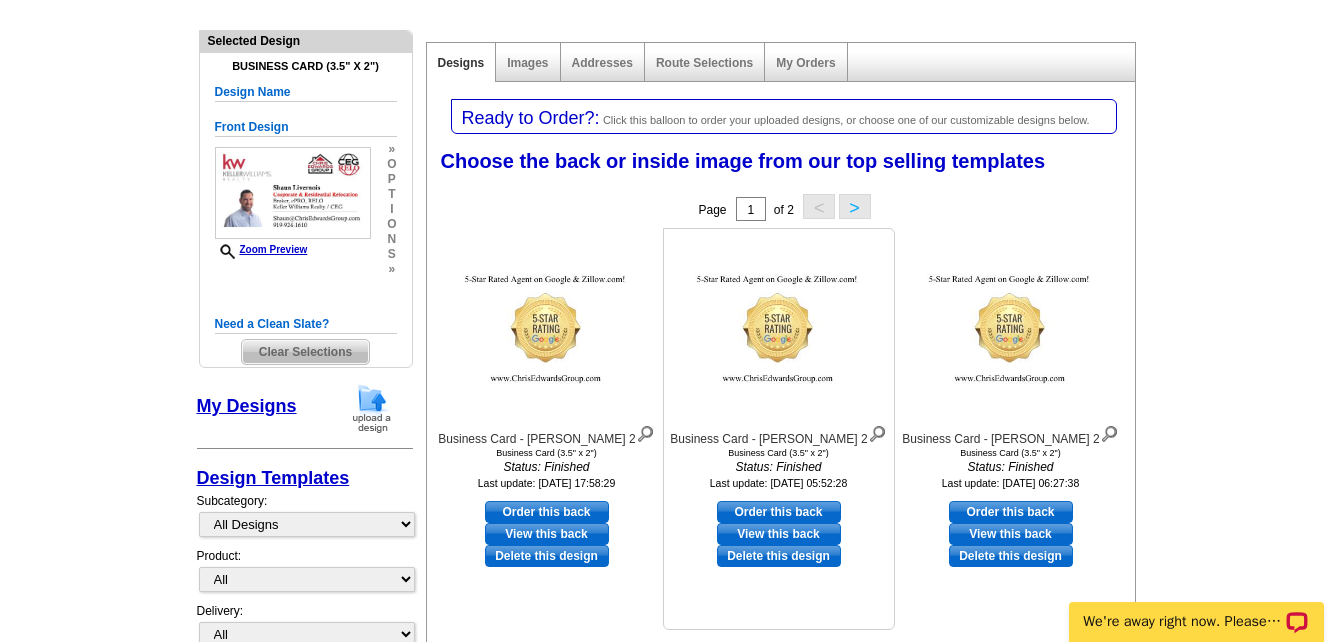 click on "Order this back" at bounding box center [779, 512] 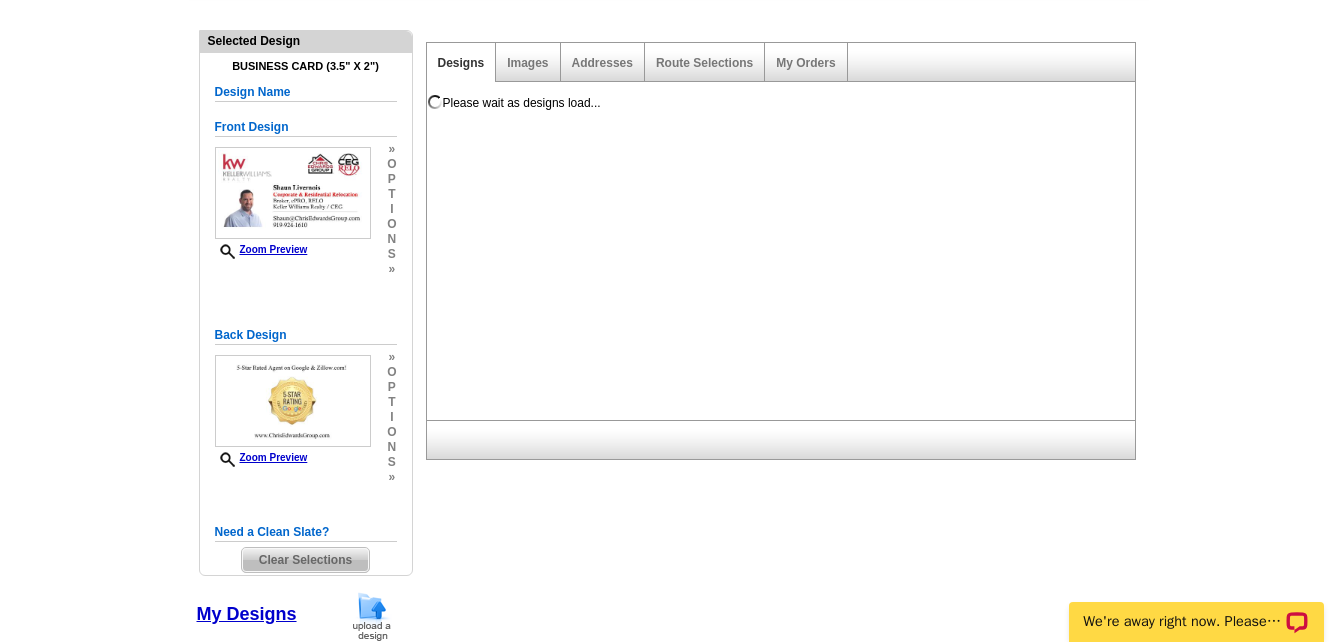 scroll, scrollTop: 0, scrollLeft: 0, axis: both 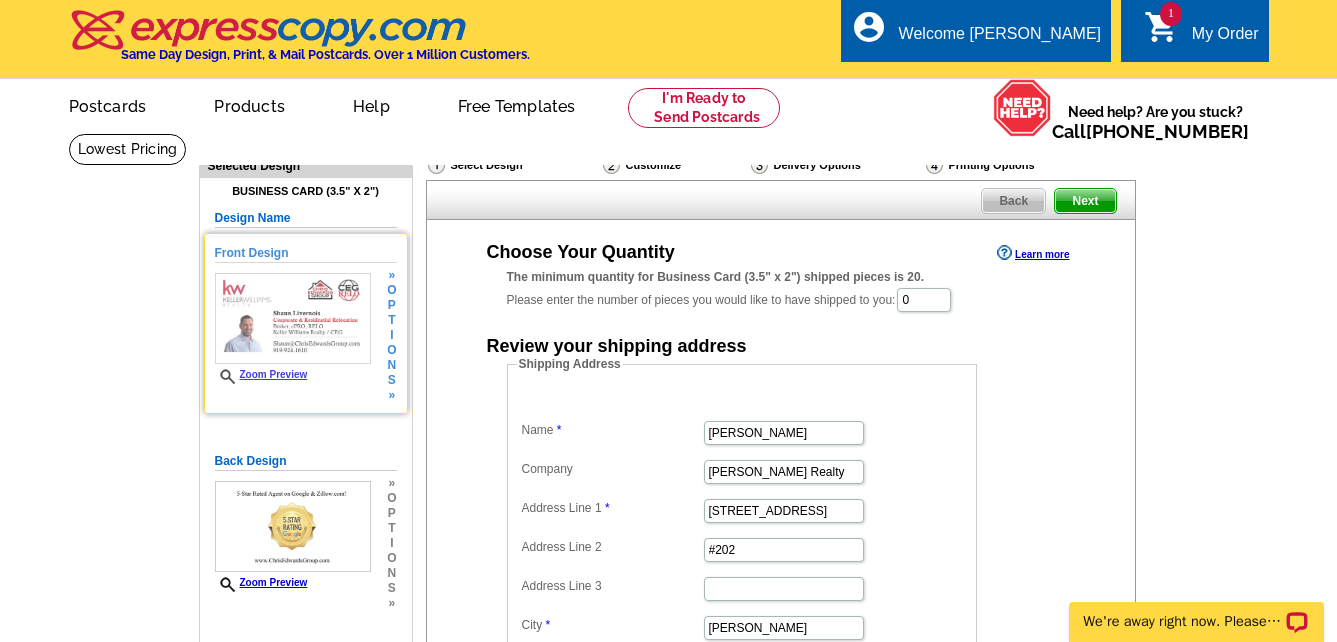 click on "Zoom Preview" at bounding box center [261, 374] 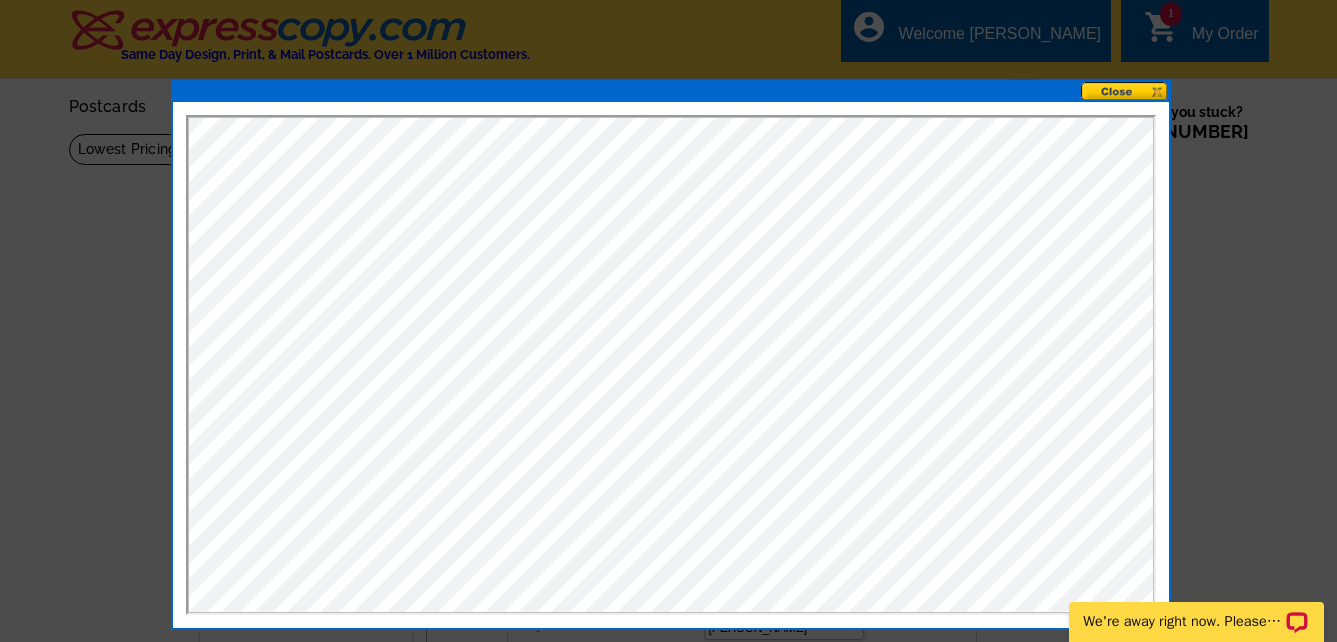 scroll, scrollTop: 0, scrollLeft: 0, axis: both 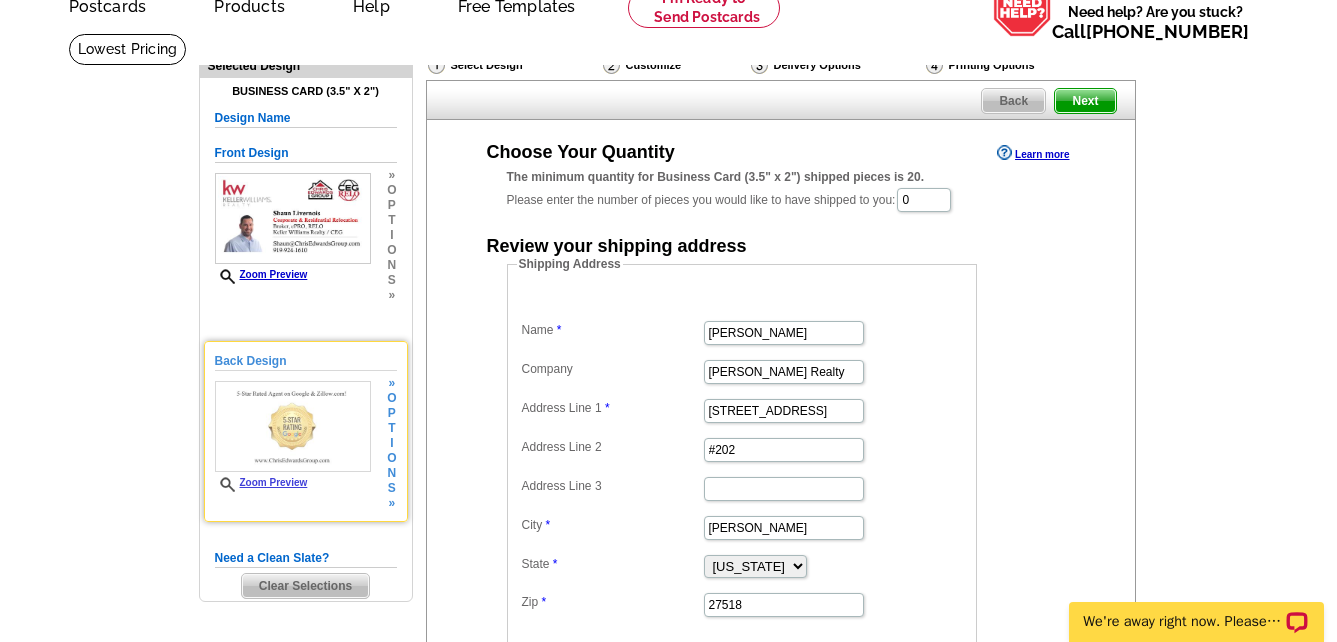 click on "Zoom Preview" at bounding box center [261, 482] 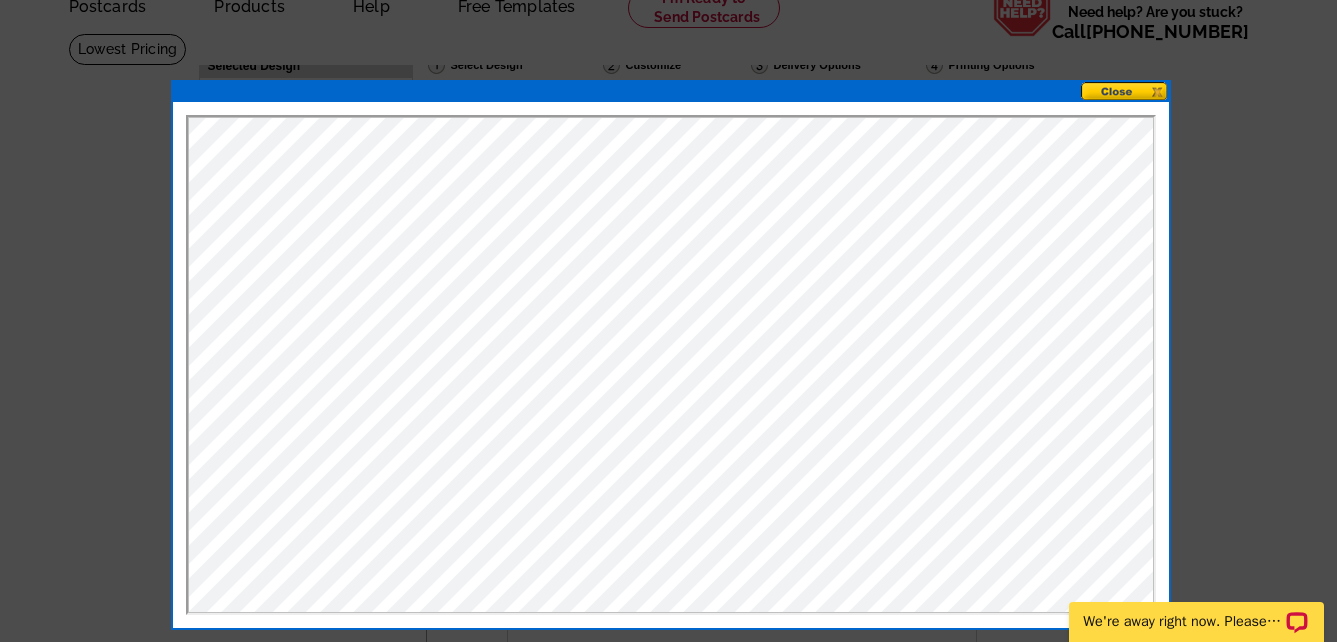 scroll, scrollTop: 0, scrollLeft: 0, axis: both 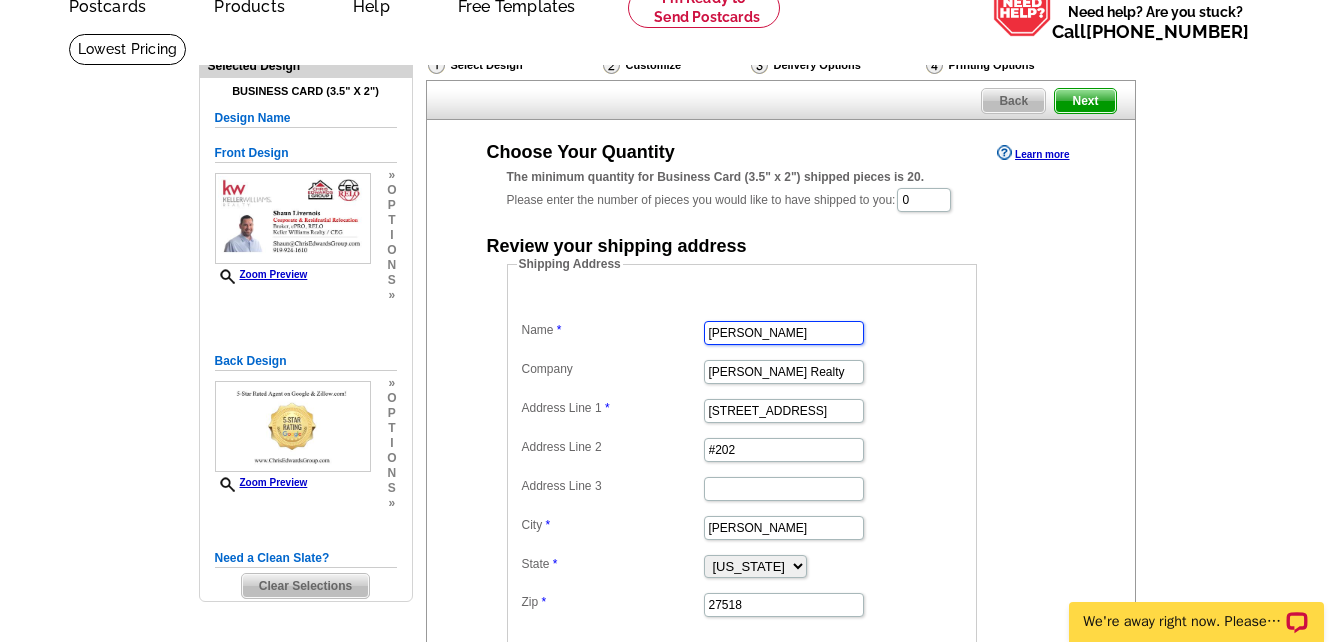 click on "Chris Edwards" at bounding box center (784, 333) 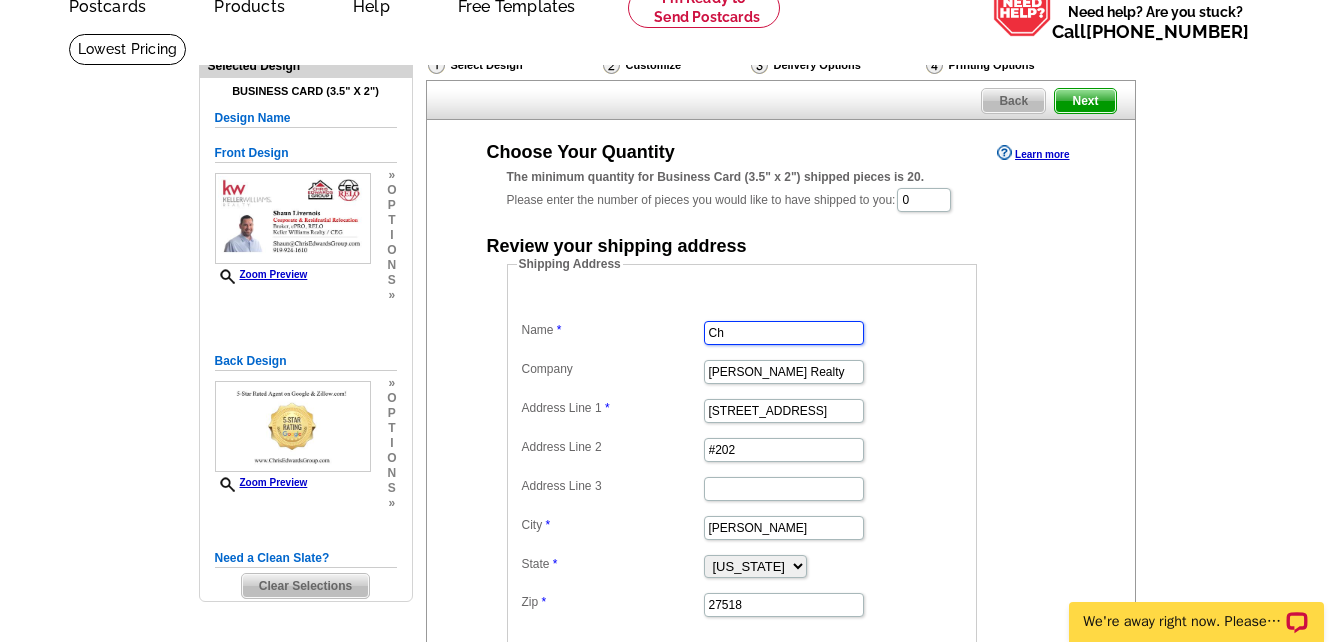 type on "C" 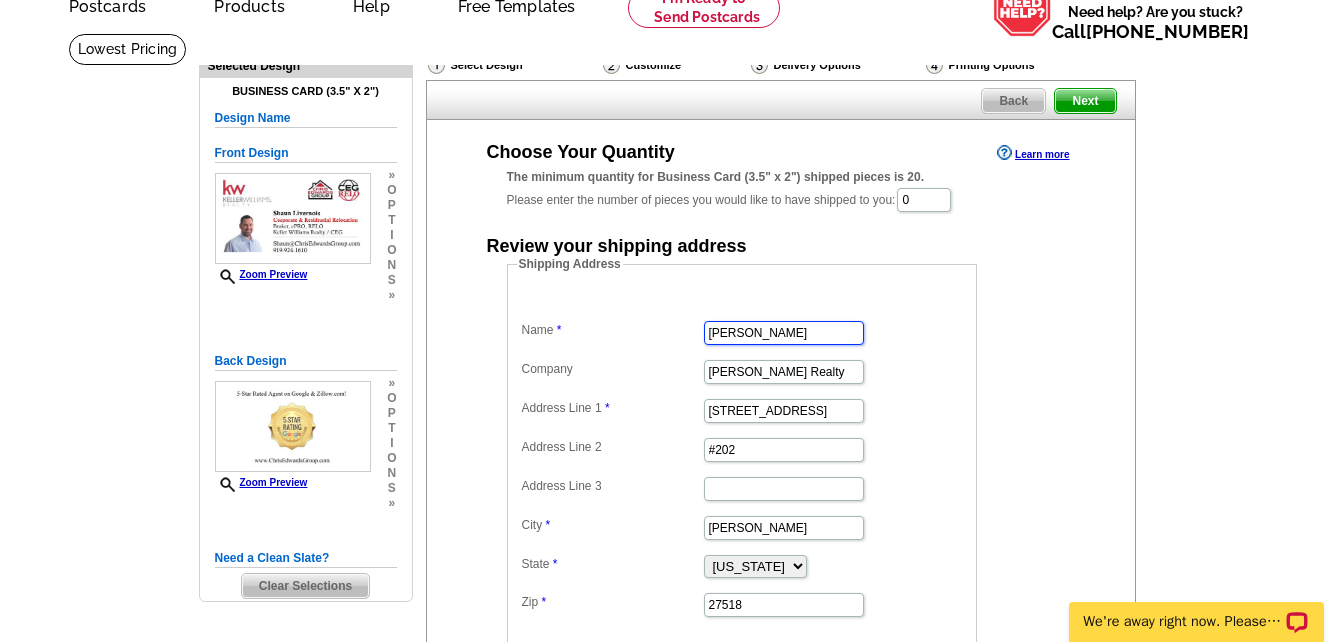 type on "[PERSON_NAME]" 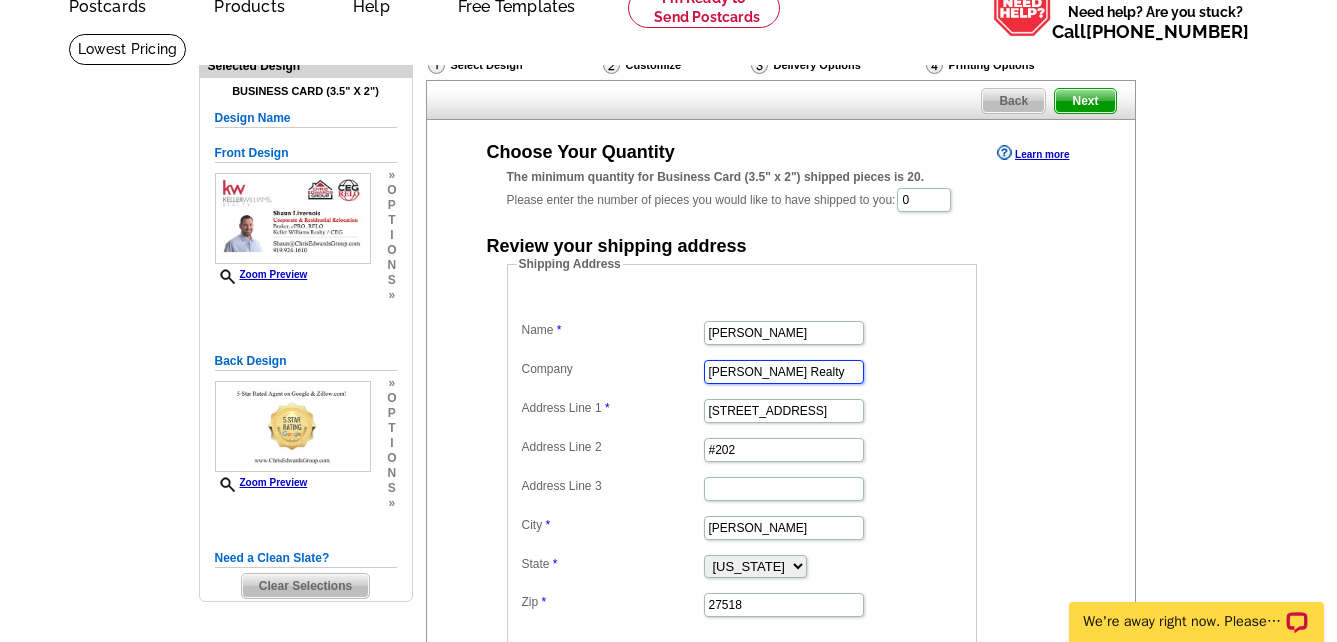 scroll, scrollTop: 0, scrollLeft: 0, axis: both 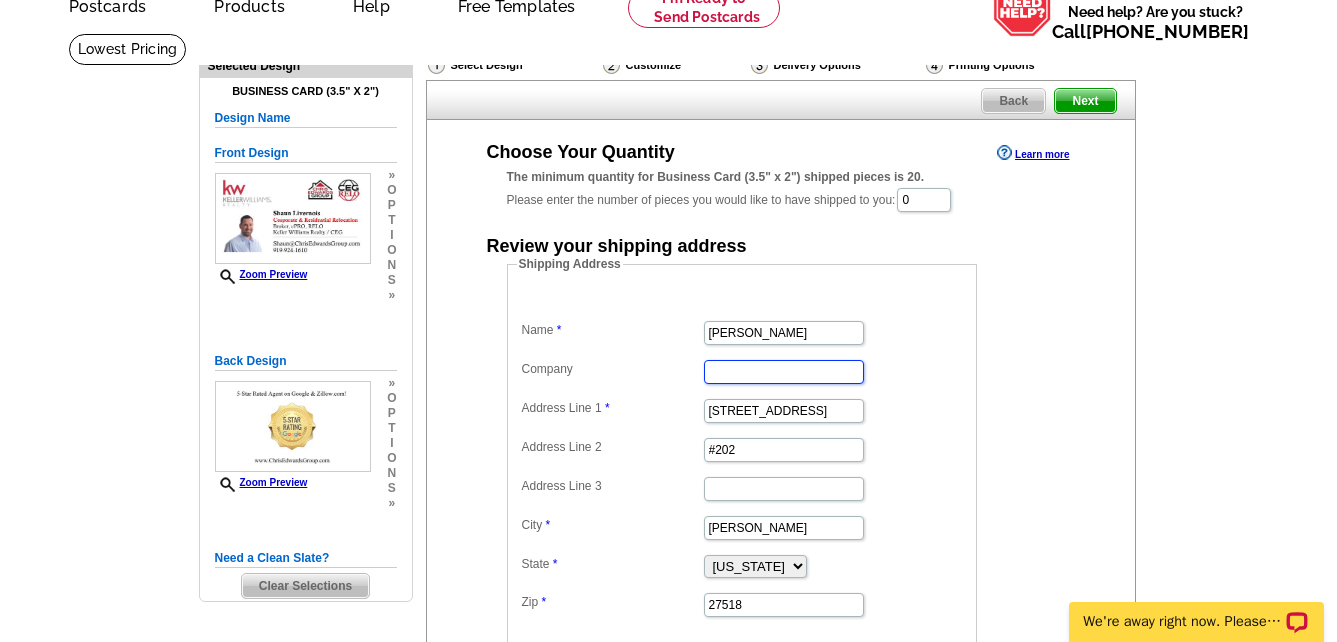type 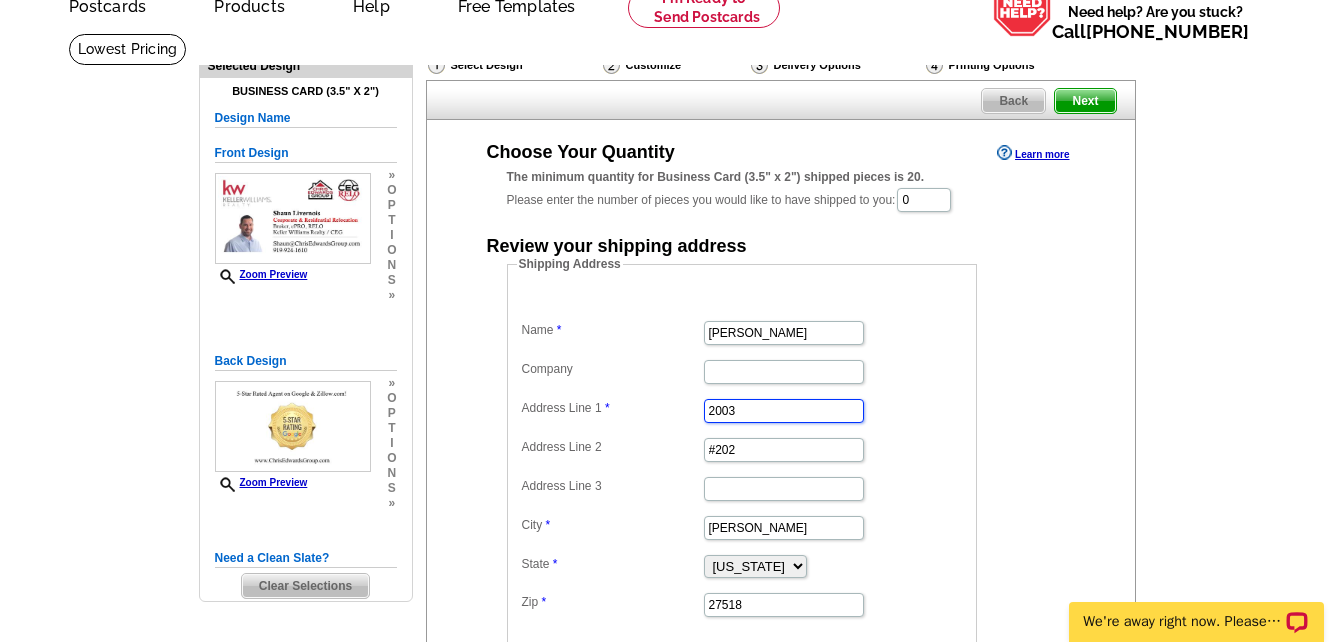 type on "2003 CANONICUS CT" 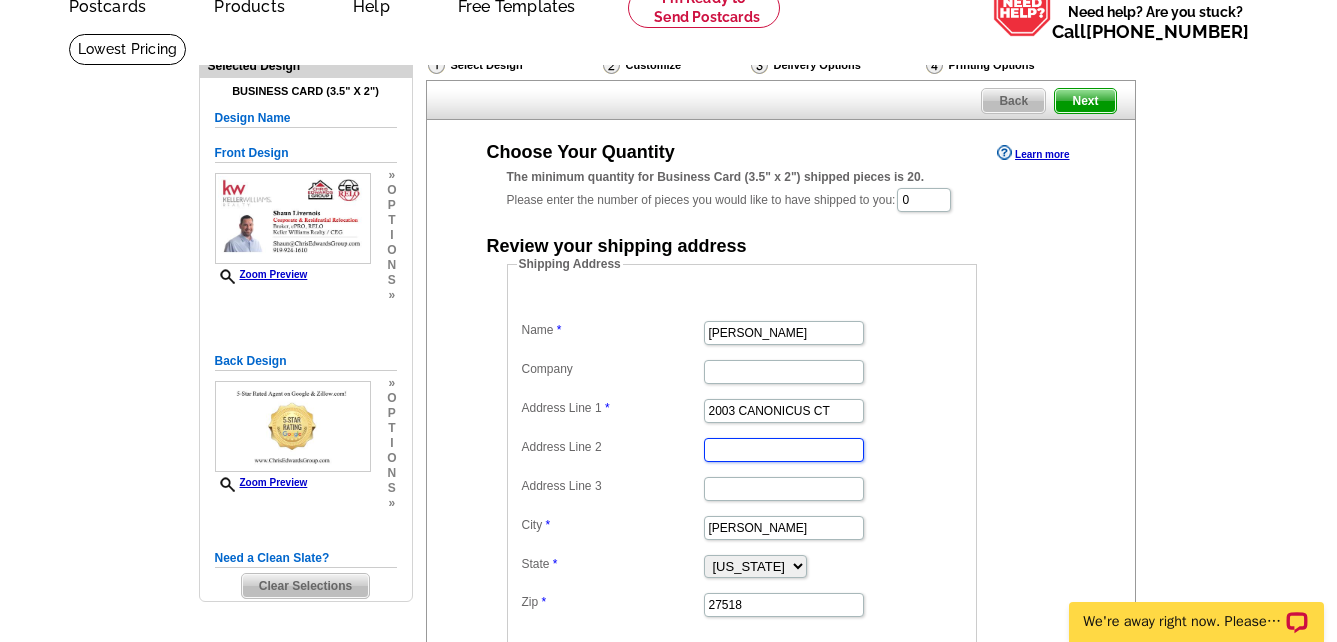 type 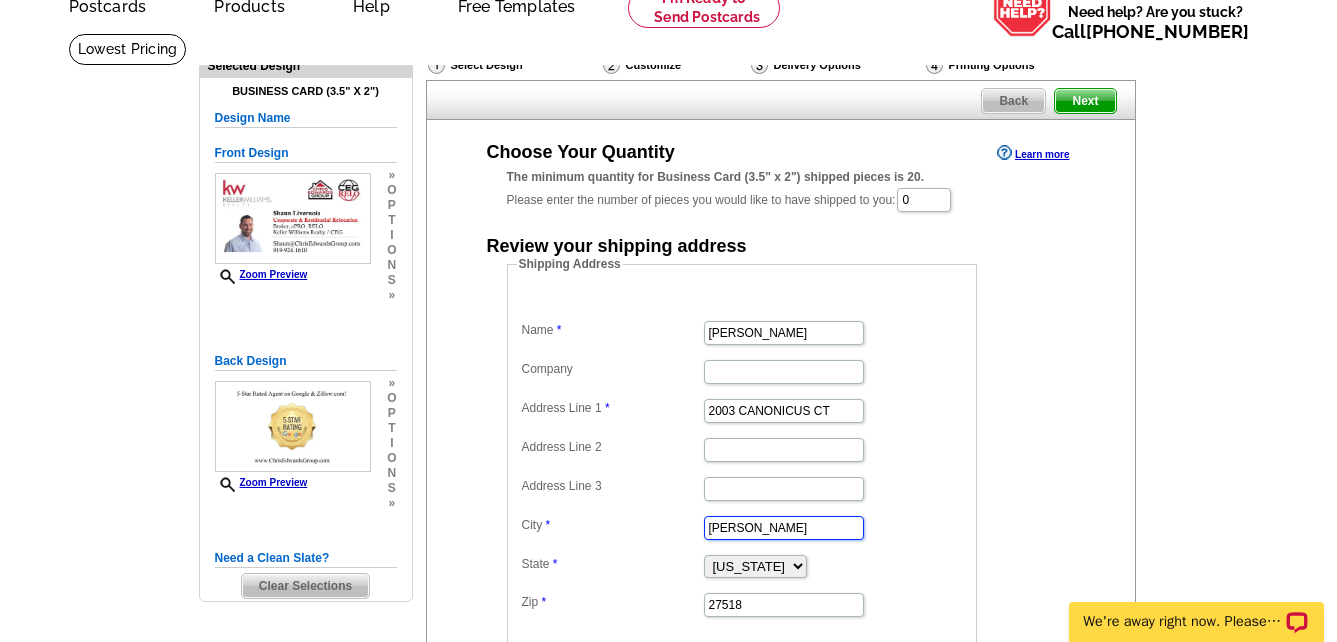 click on "Cary" at bounding box center [784, 528] 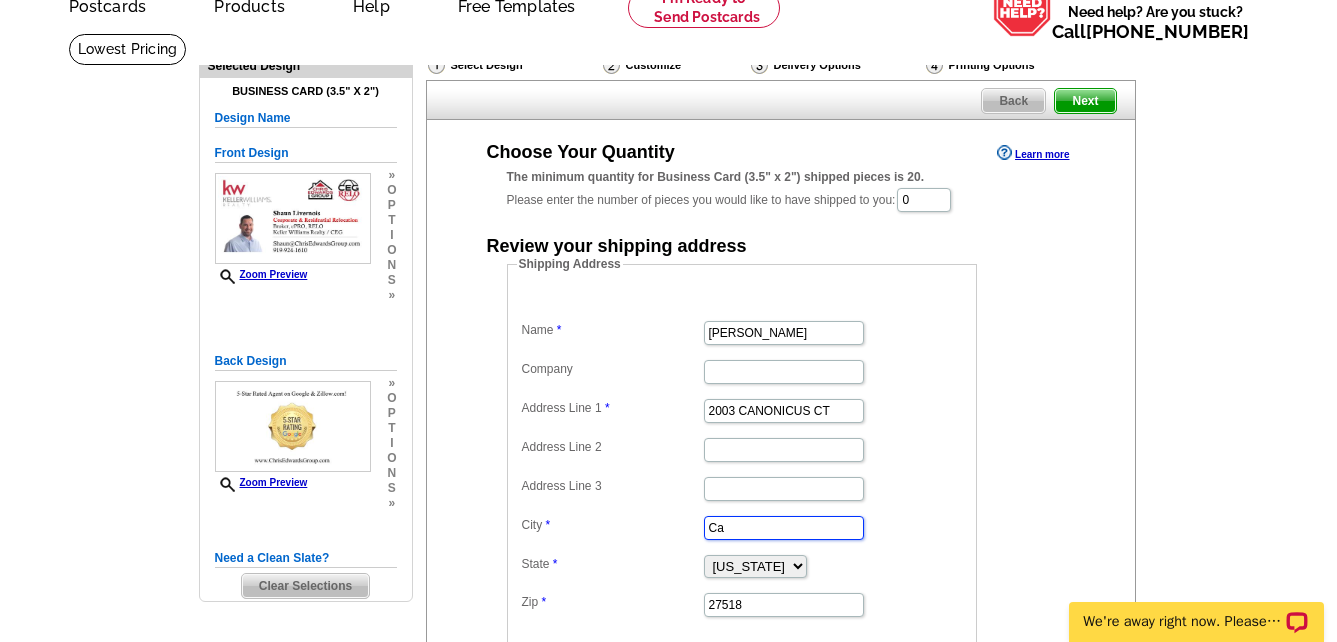 type on "C" 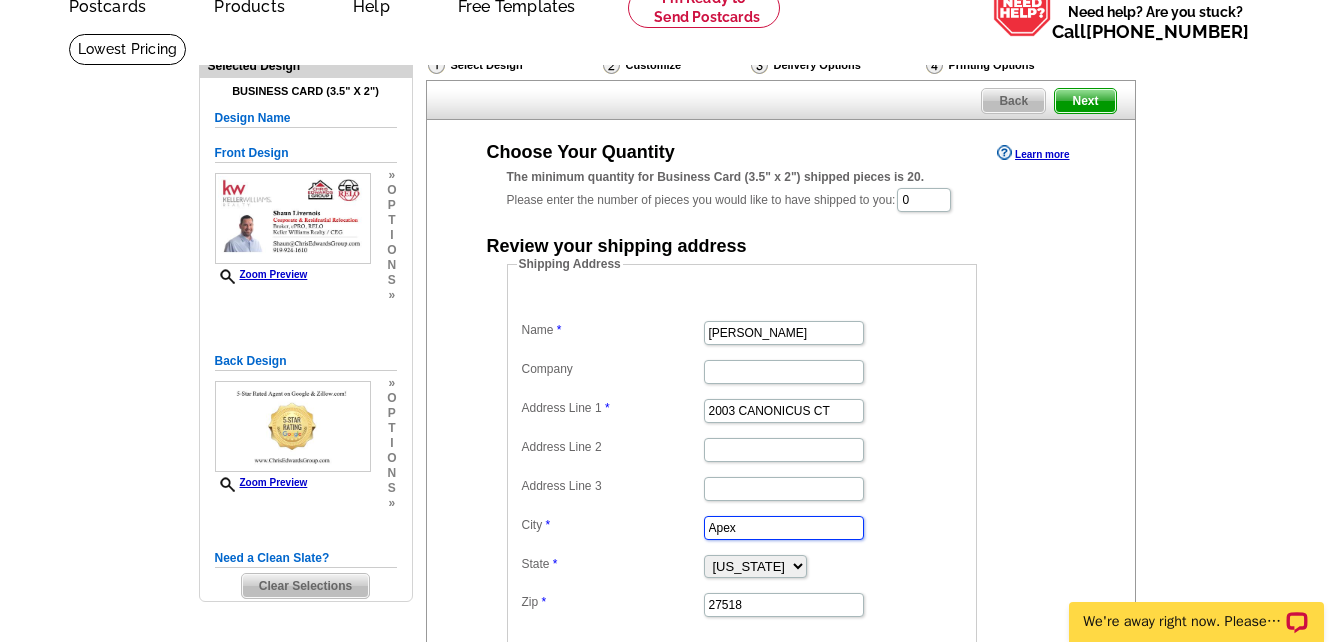type on "Apex" 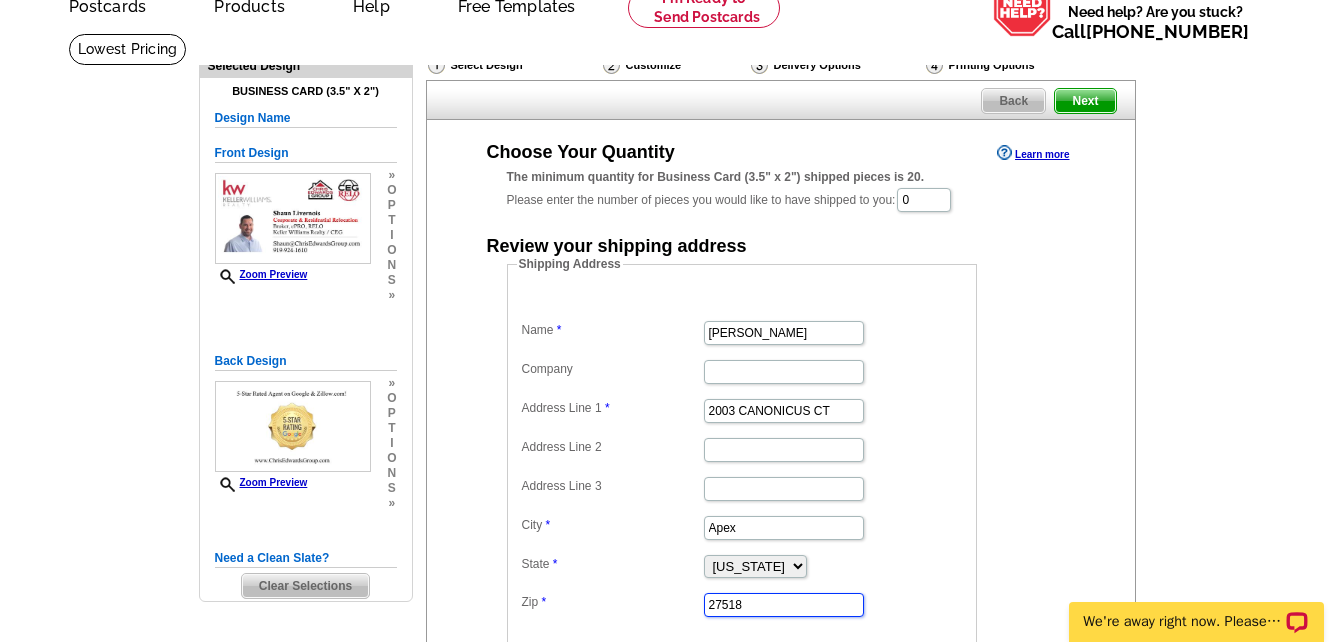 click on "27518" at bounding box center (784, 605) 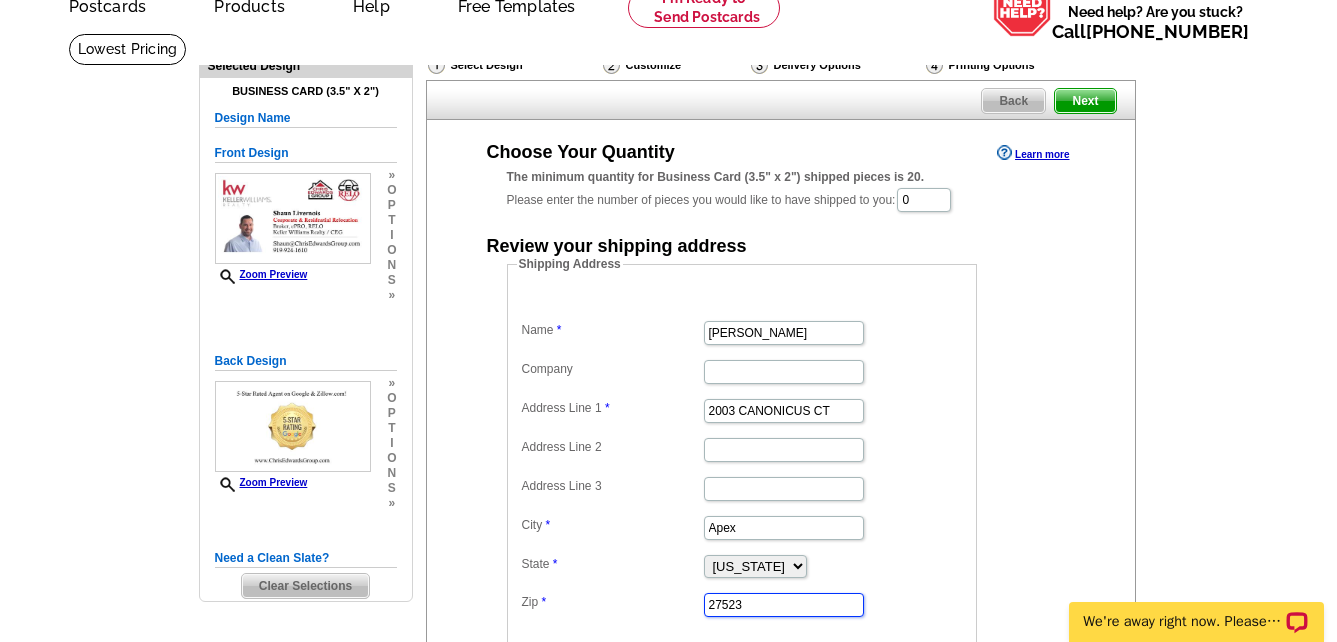 type on "27523" 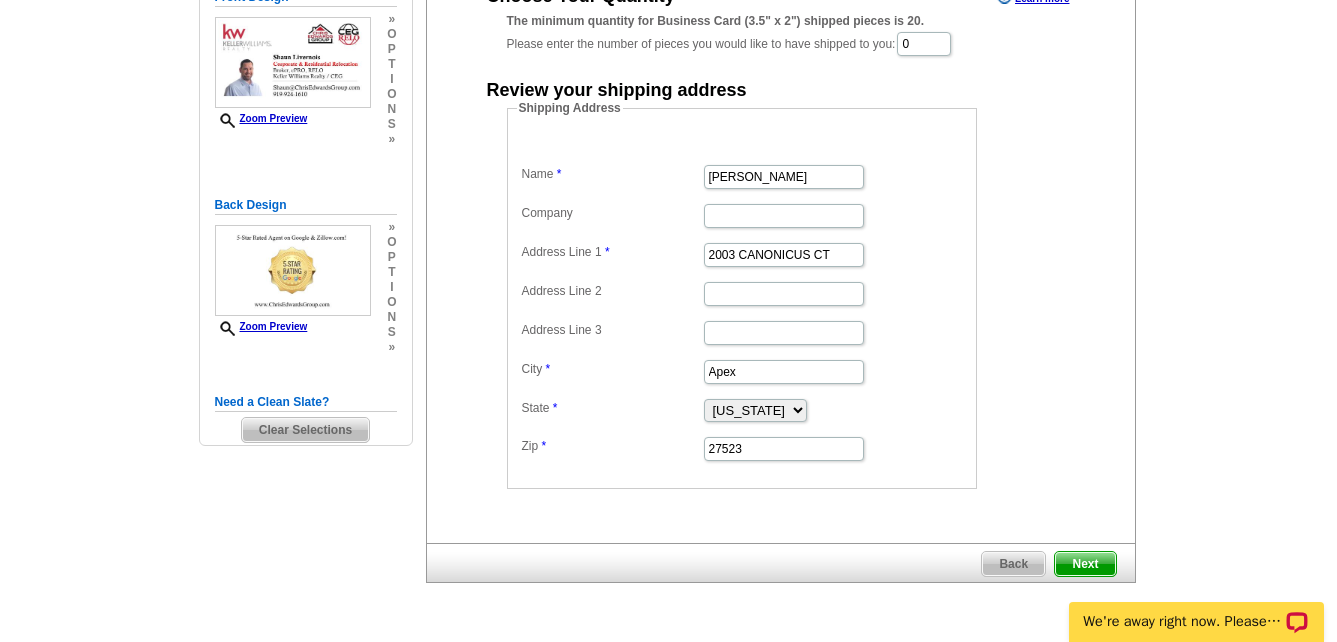 scroll, scrollTop: 301, scrollLeft: 0, axis: vertical 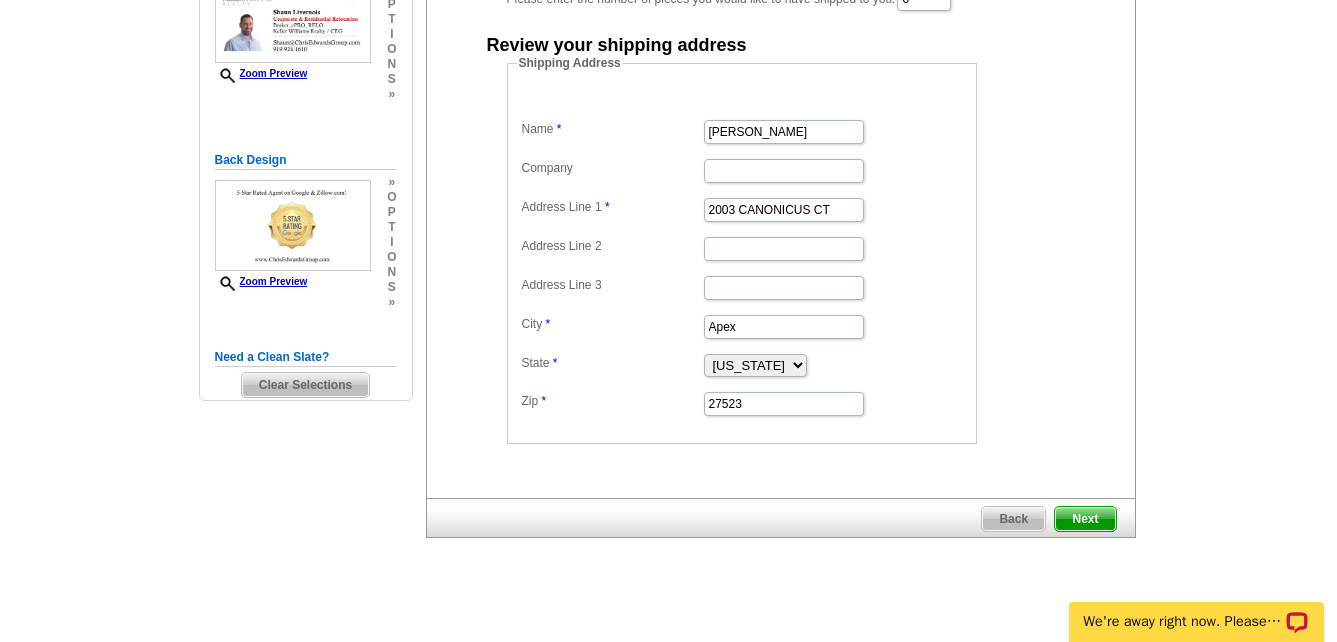click on "Next" at bounding box center [1085, 519] 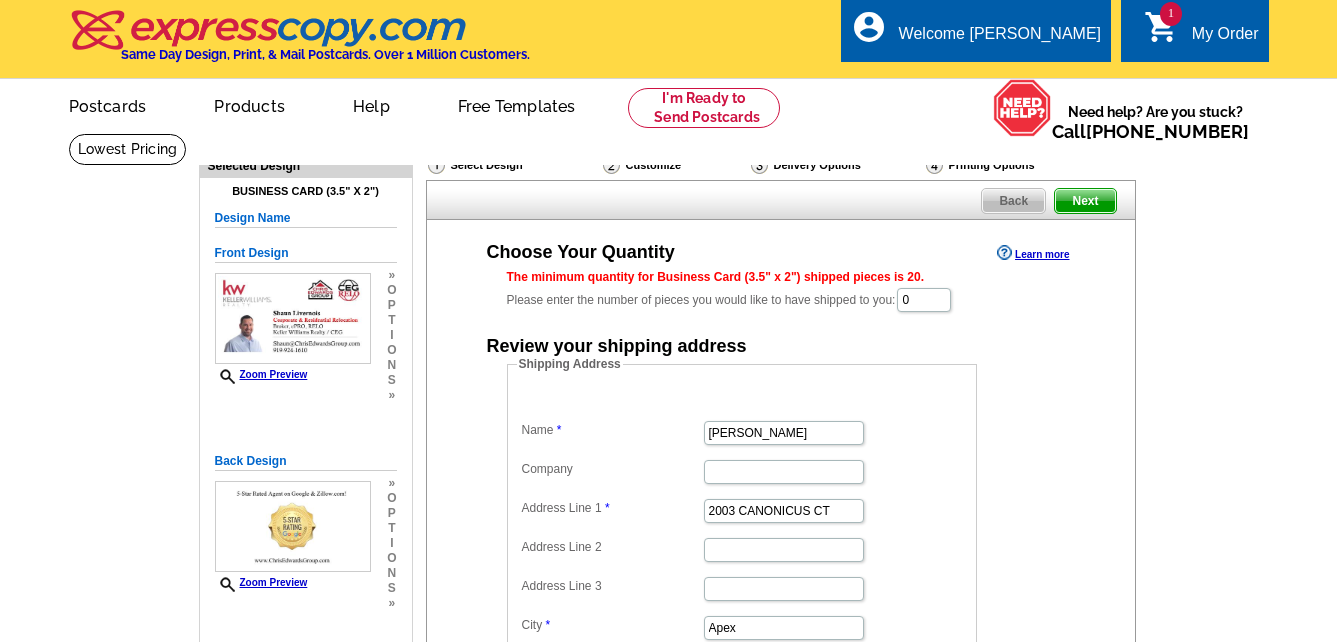 scroll, scrollTop: 0, scrollLeft: 0, axis: both 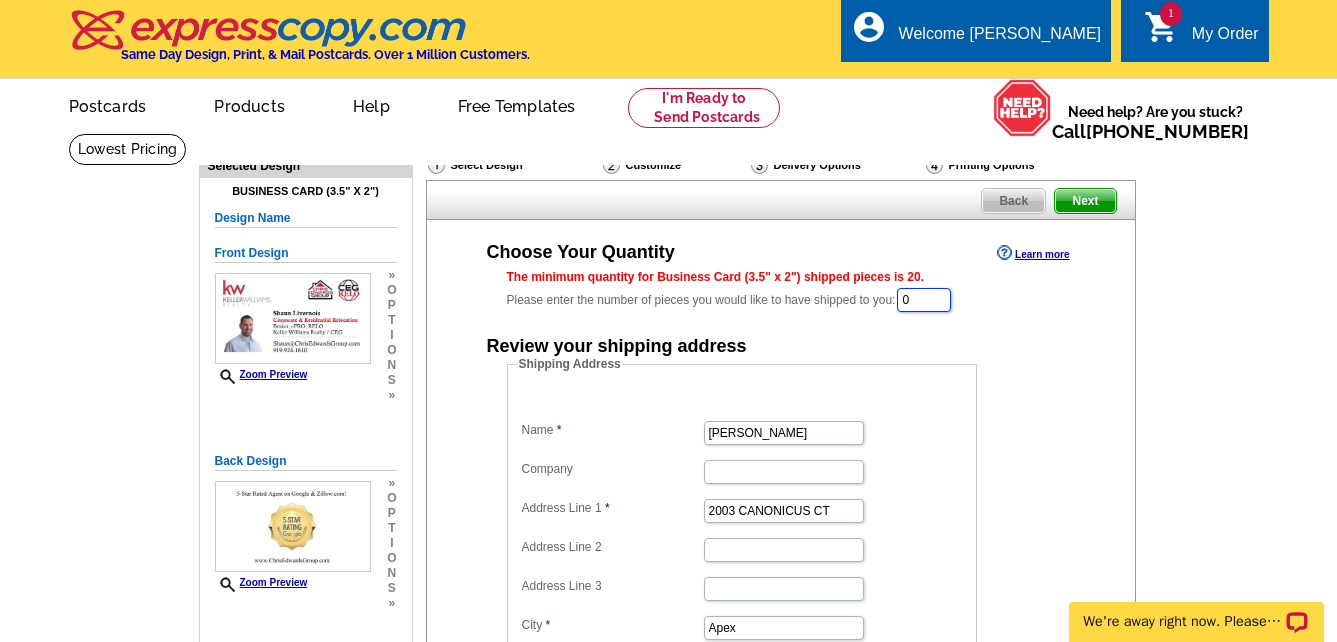 click on "0" at bounding box center (924, 300) 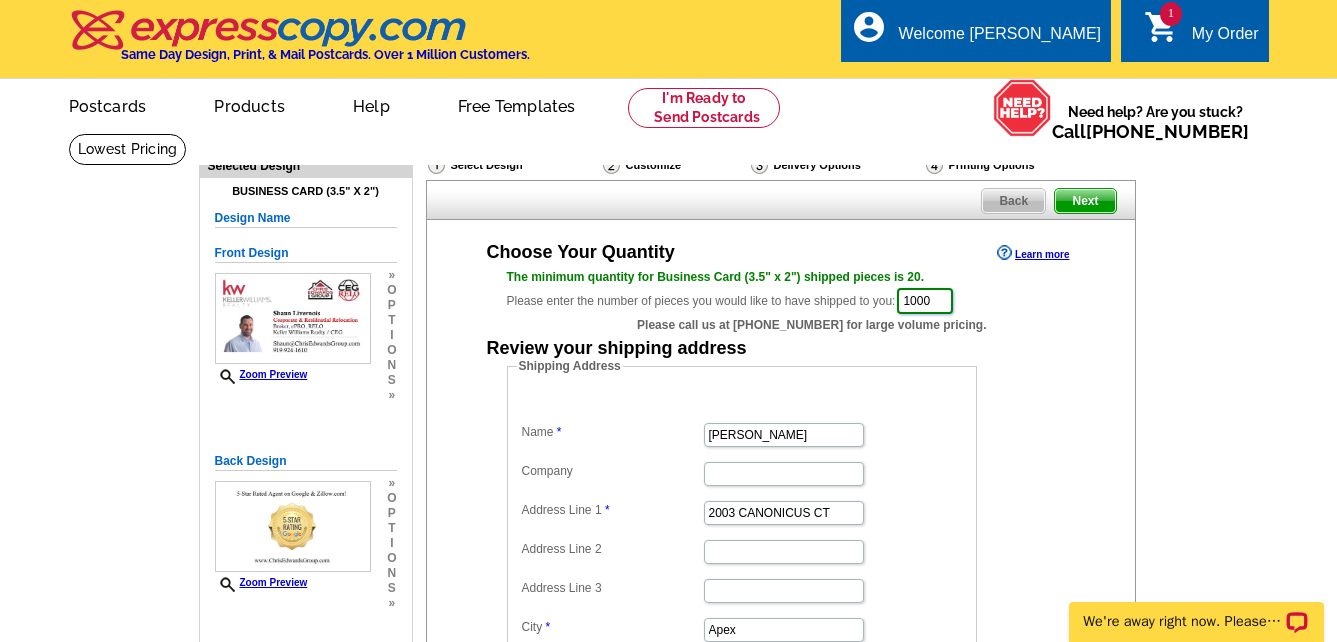 type on "1000" 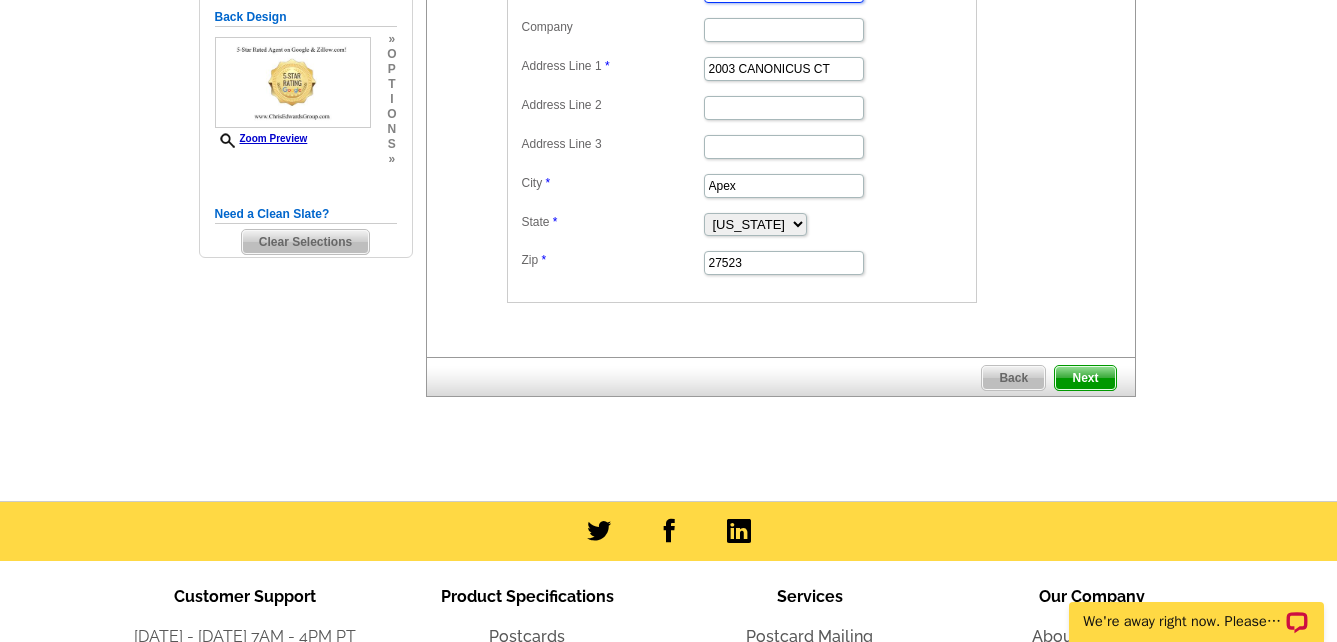 scroll, scrollTop: 500, scrollLeft: 0, axis: vertical 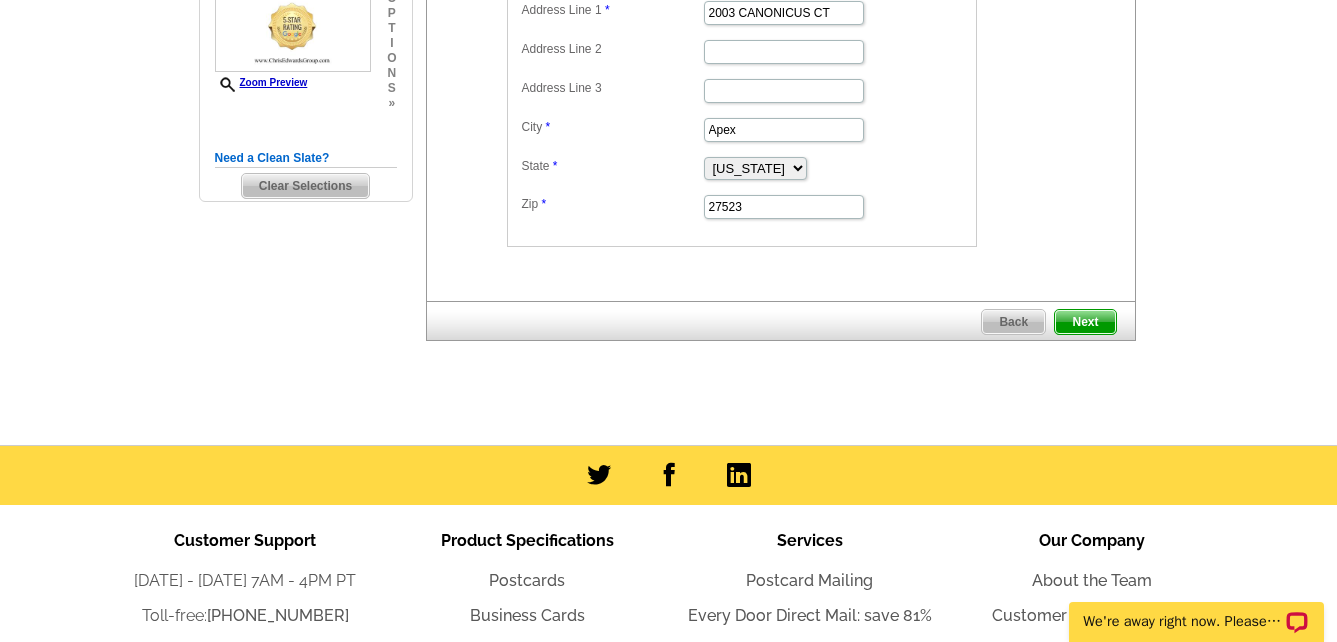 click on "Next" at bounding box center [1085, 322] 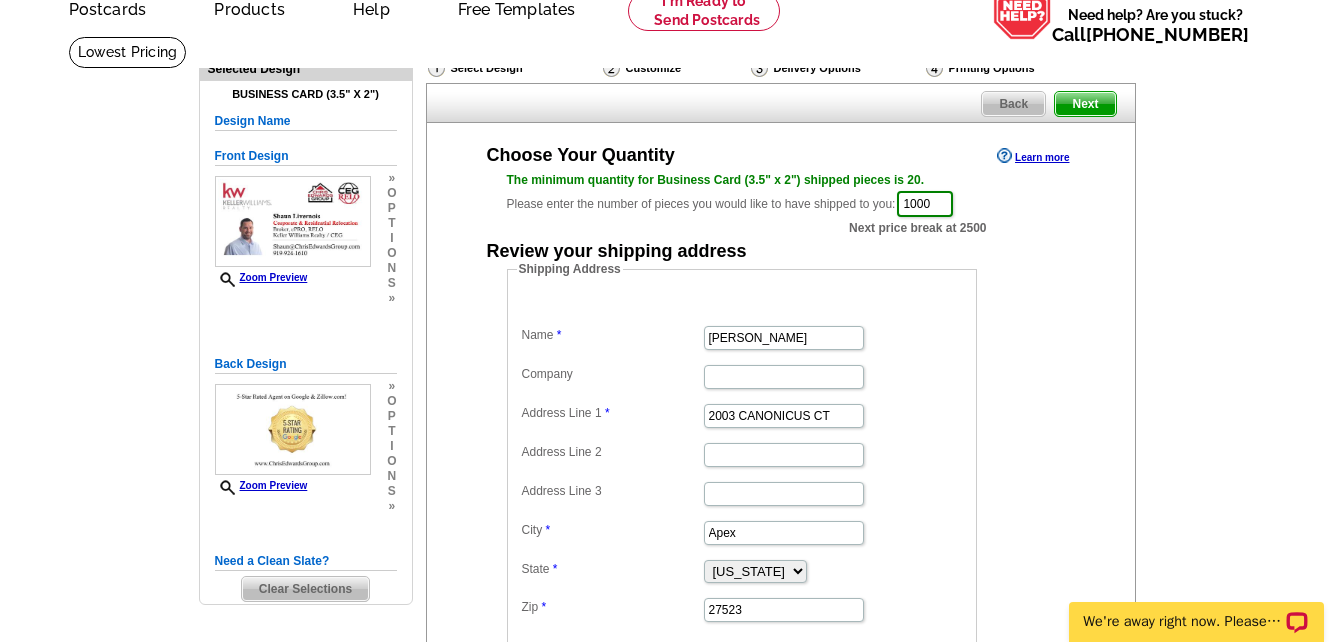 scroll, scrollTop: 0, scrollLeft: 0, axis: both 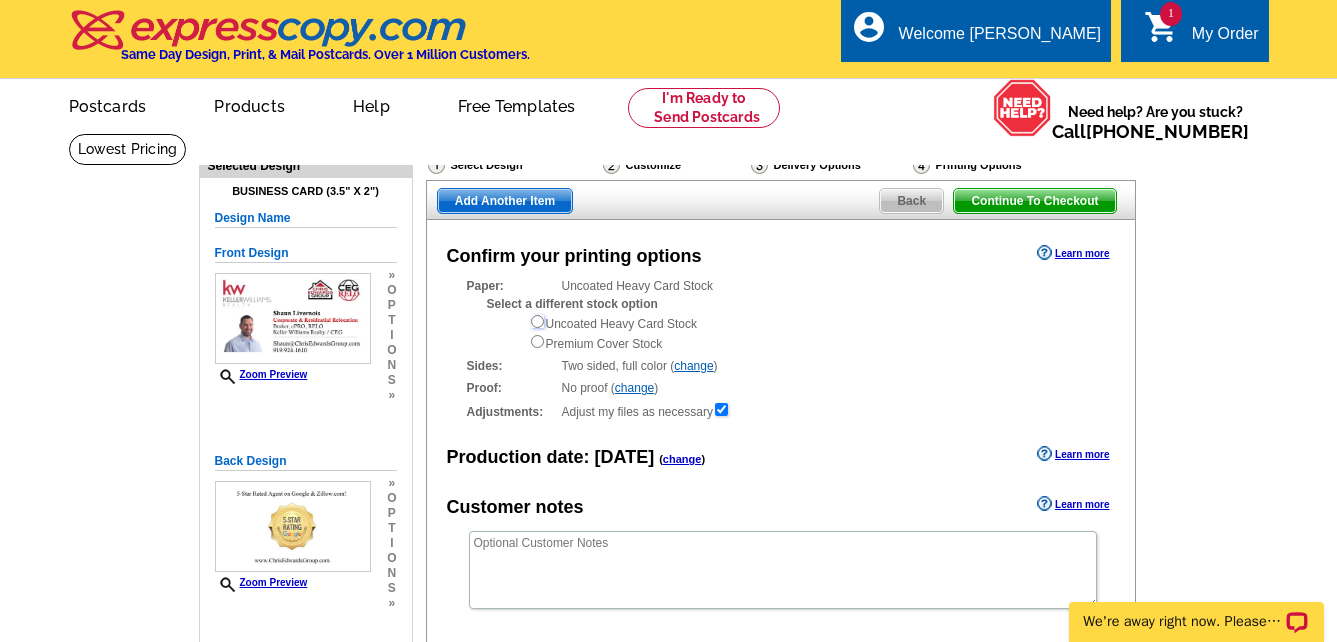 click at bounding box center (537, 321) 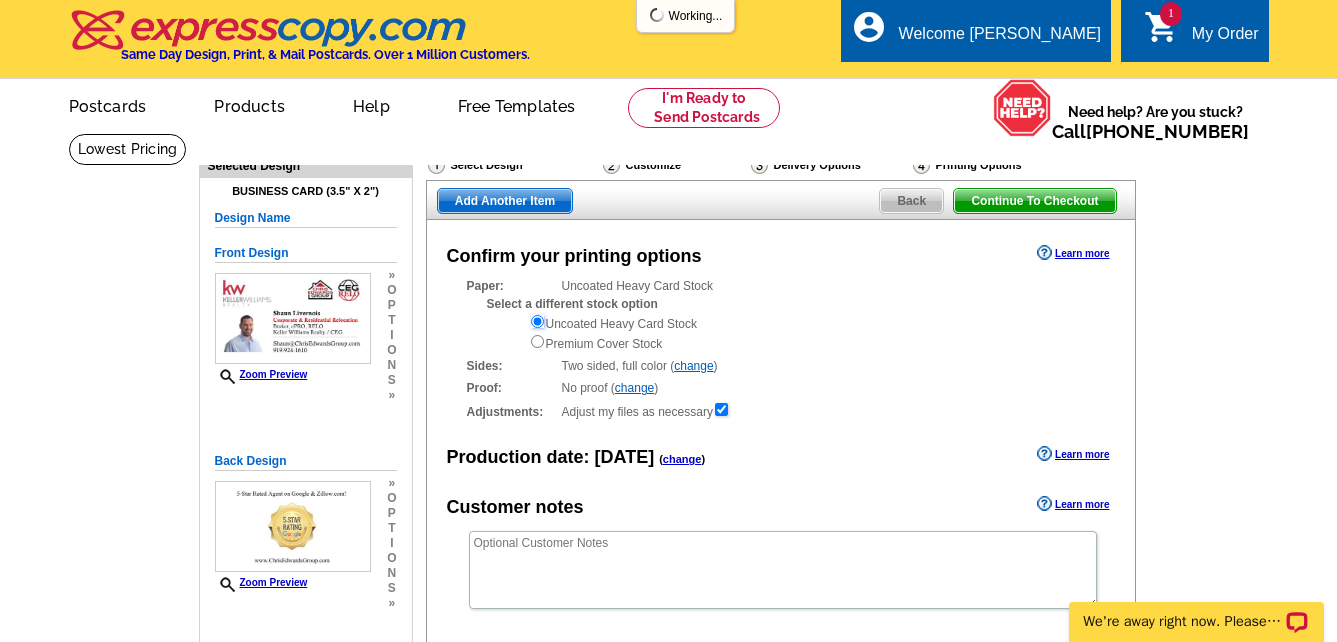 scroll, scrollTop: 0, scrollLeft: 0, axis: both 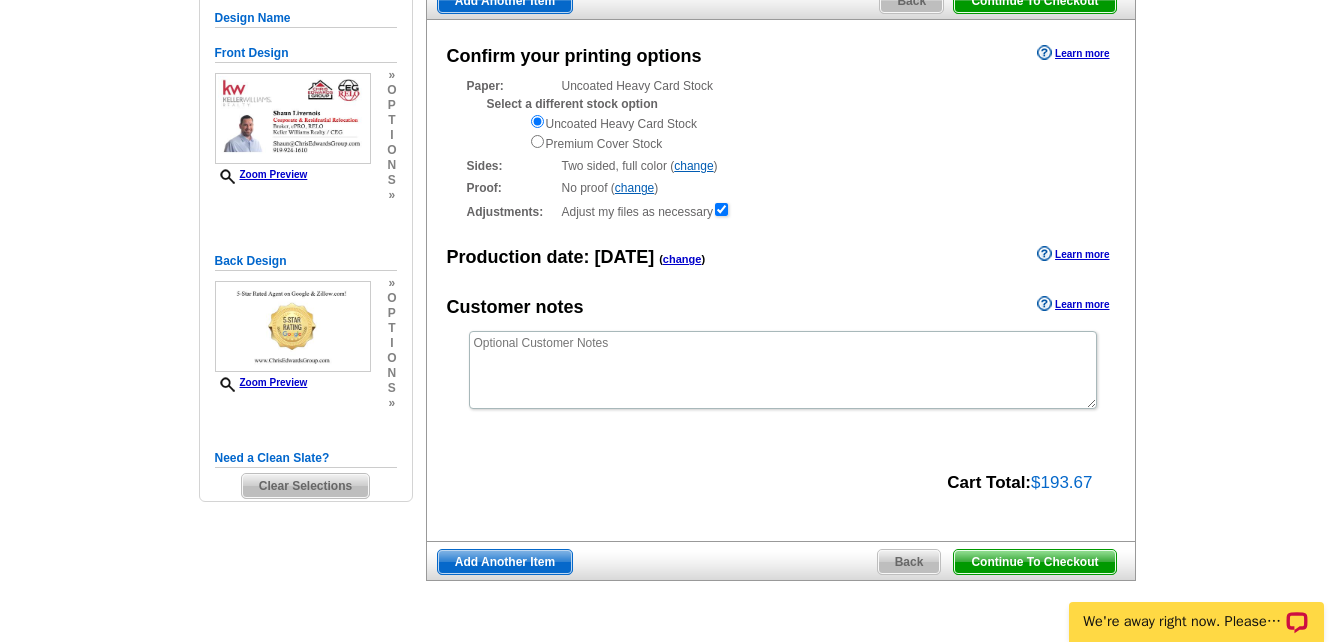 click on "Continue To Checkout" at bounding box center (1034, 562) 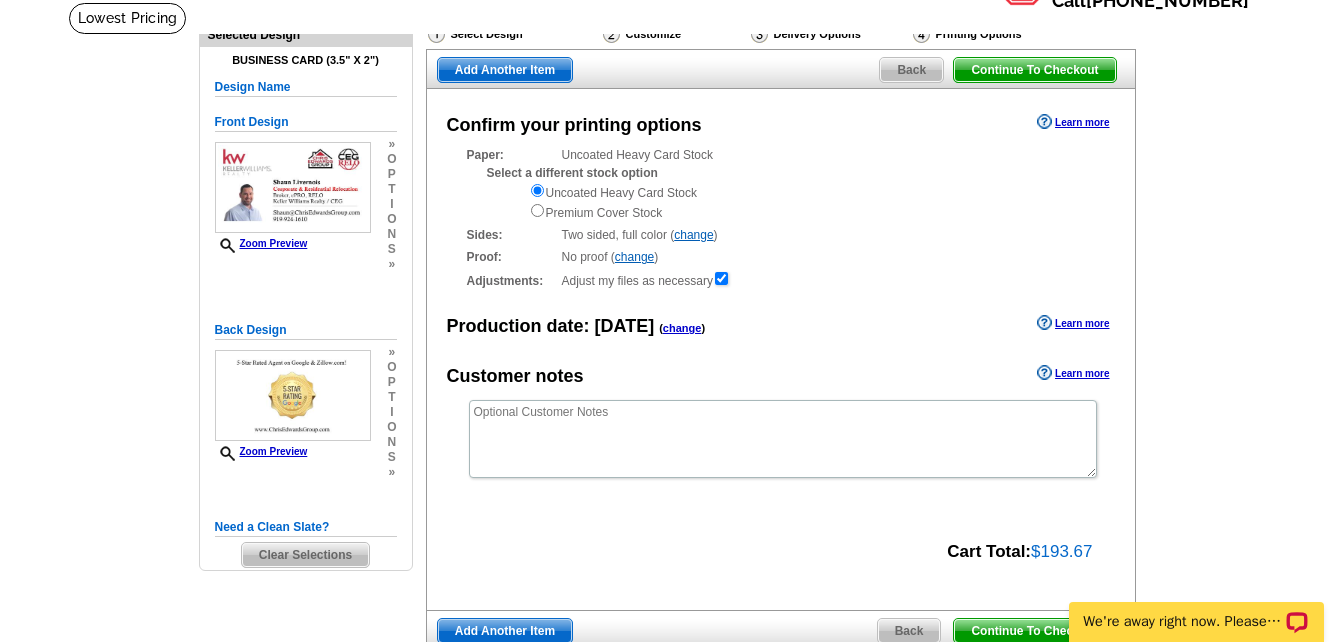 scroll, scrollTop: 0, scrollLeft: 0, axis: both 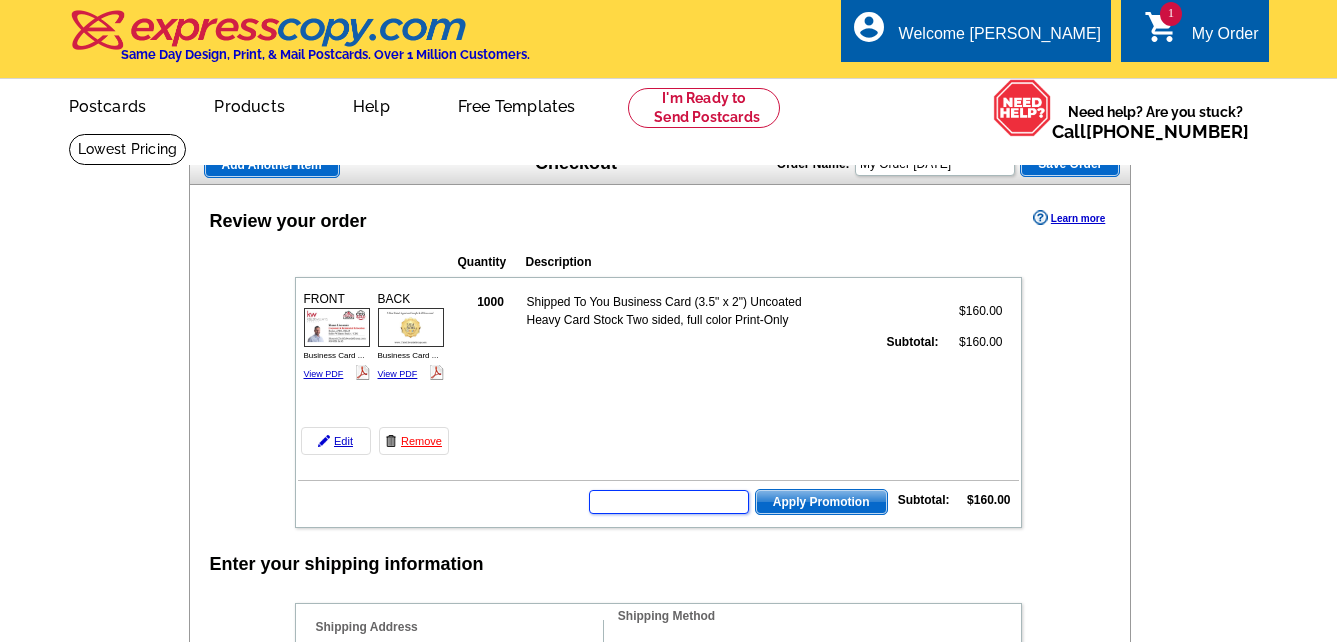 click at bounding box center [669, 502] 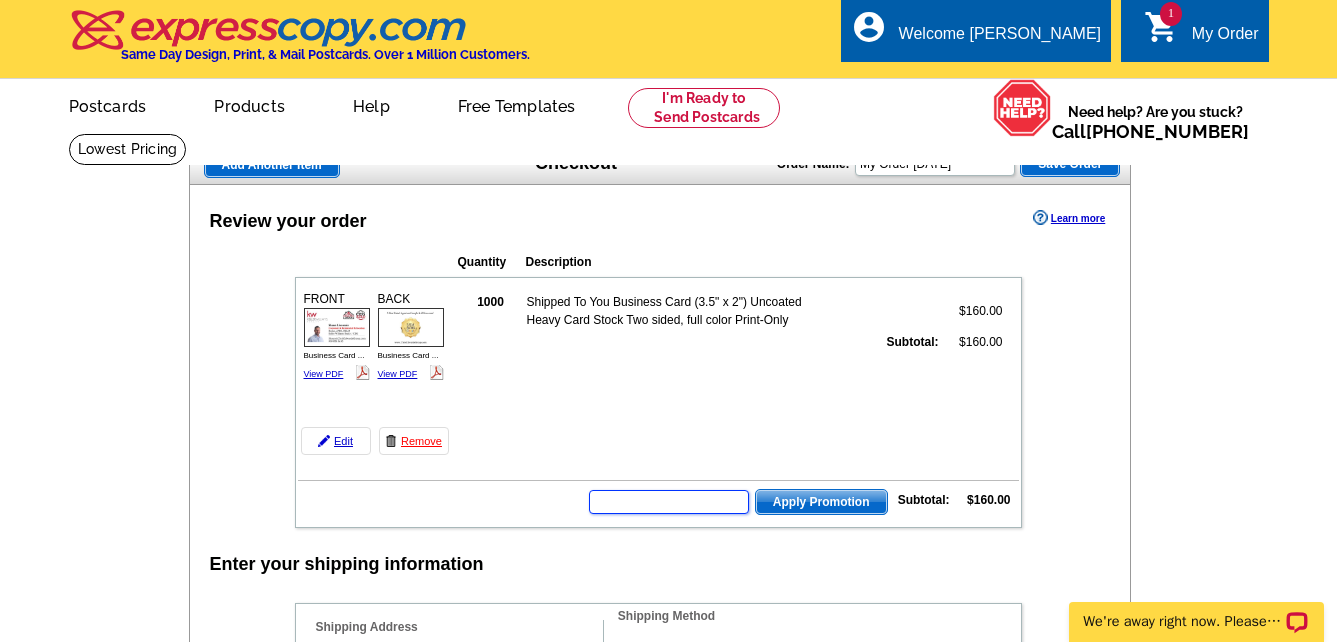 scroll, scrollTop: 0, scrollLeft: 0, axis: both 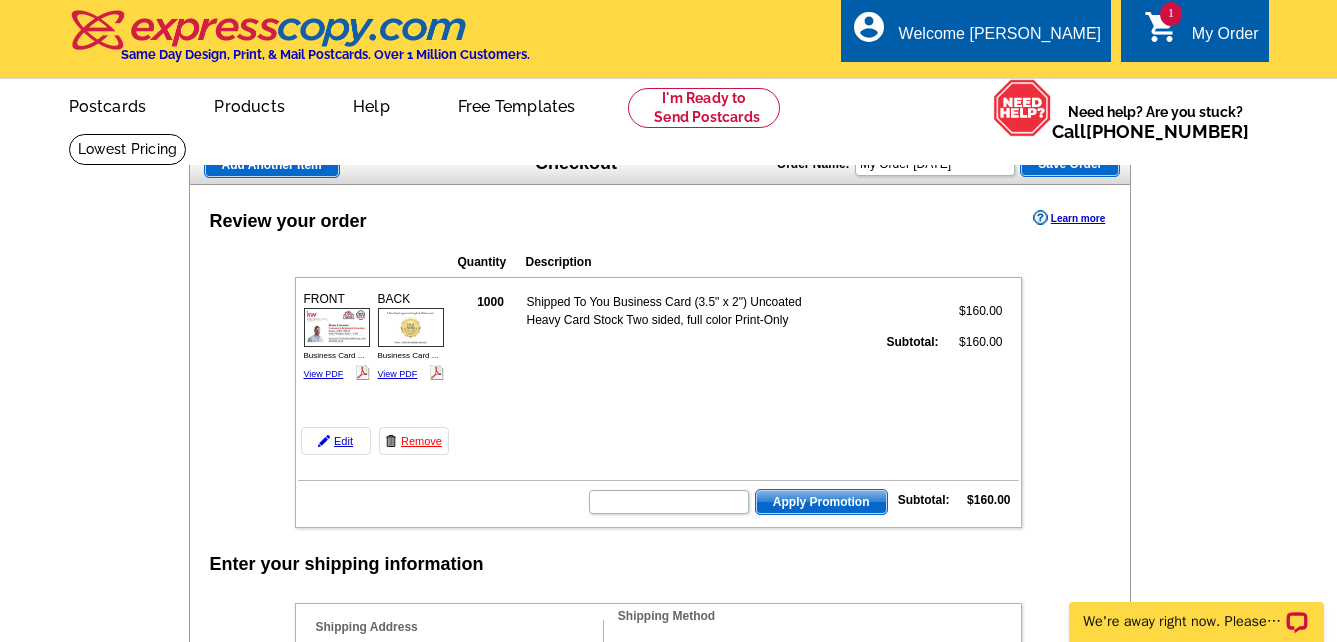 click on "Apply Promotion" at bounding box center [737, 502] 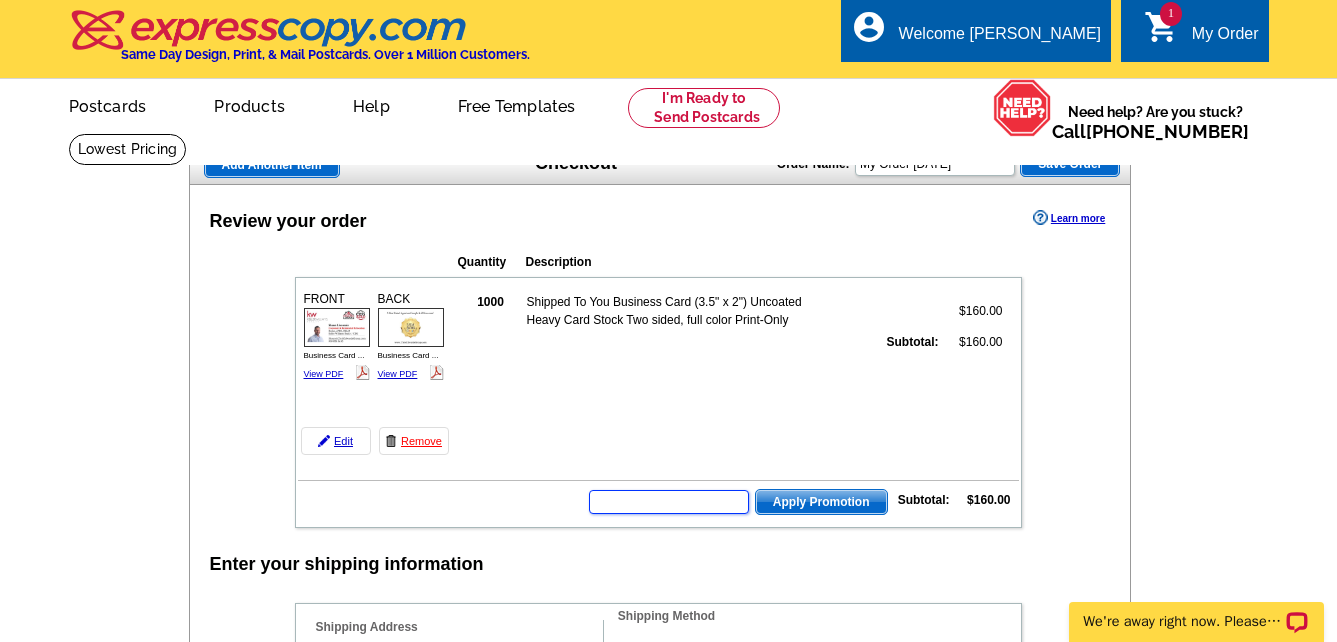 click at bounding box center (669, 502) 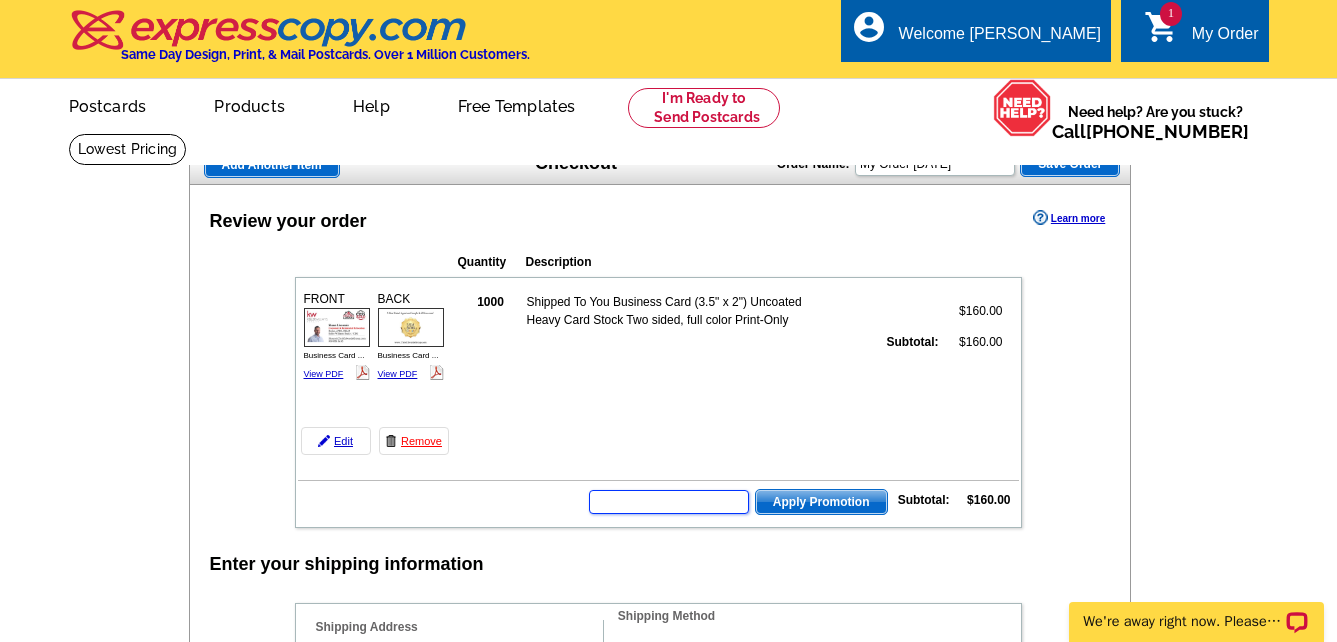 click at bounding box center (669, 502) 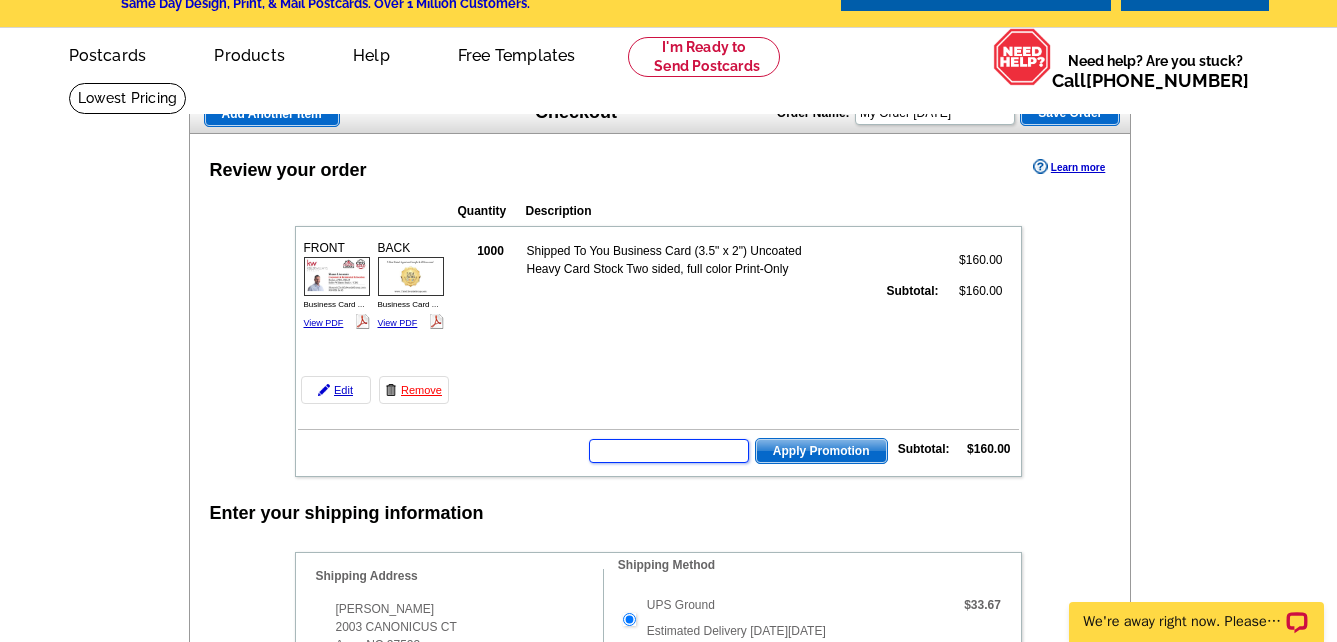 scroll, scrollTop: 100, scrollLeft: 0, axis: vertical 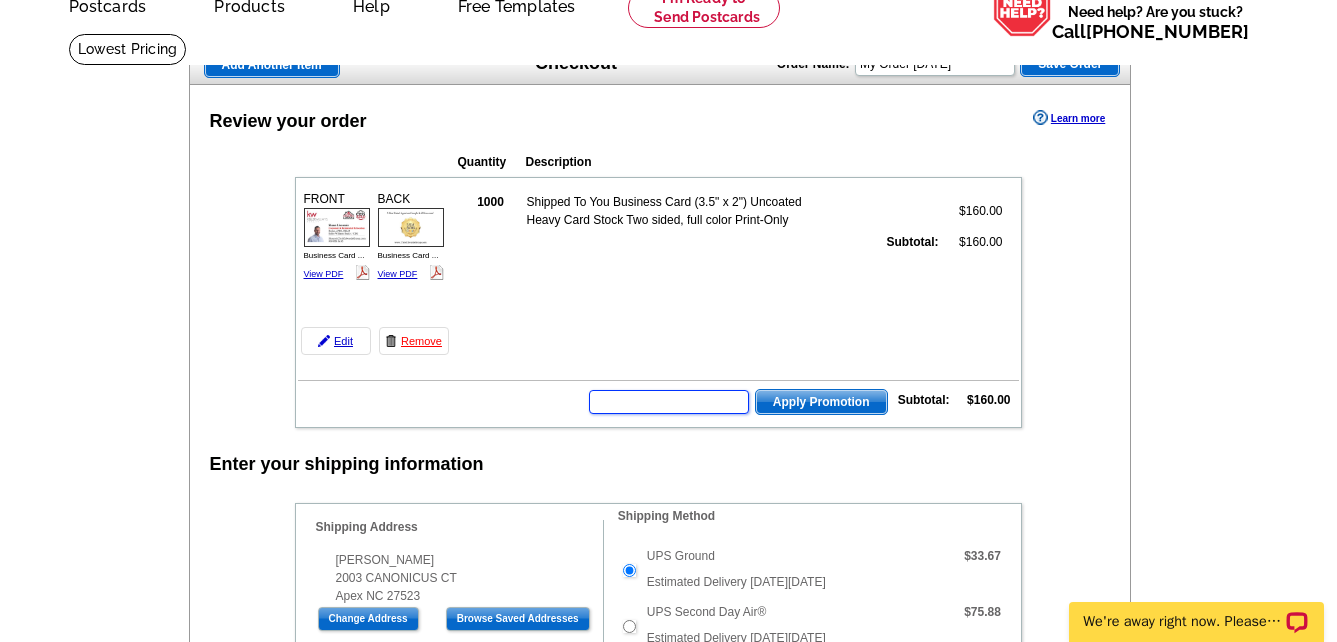 click at bounding box center (669, 402) 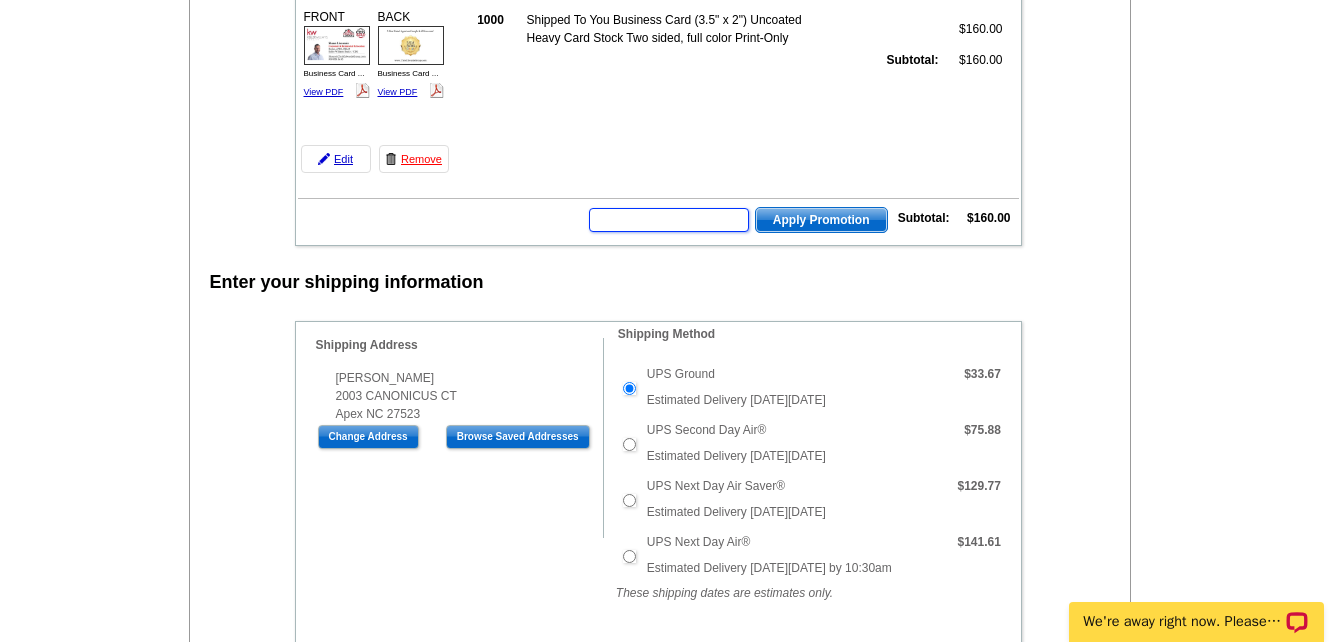scroll, scrollTop: 0, scrollLeft: 0, axis: both 